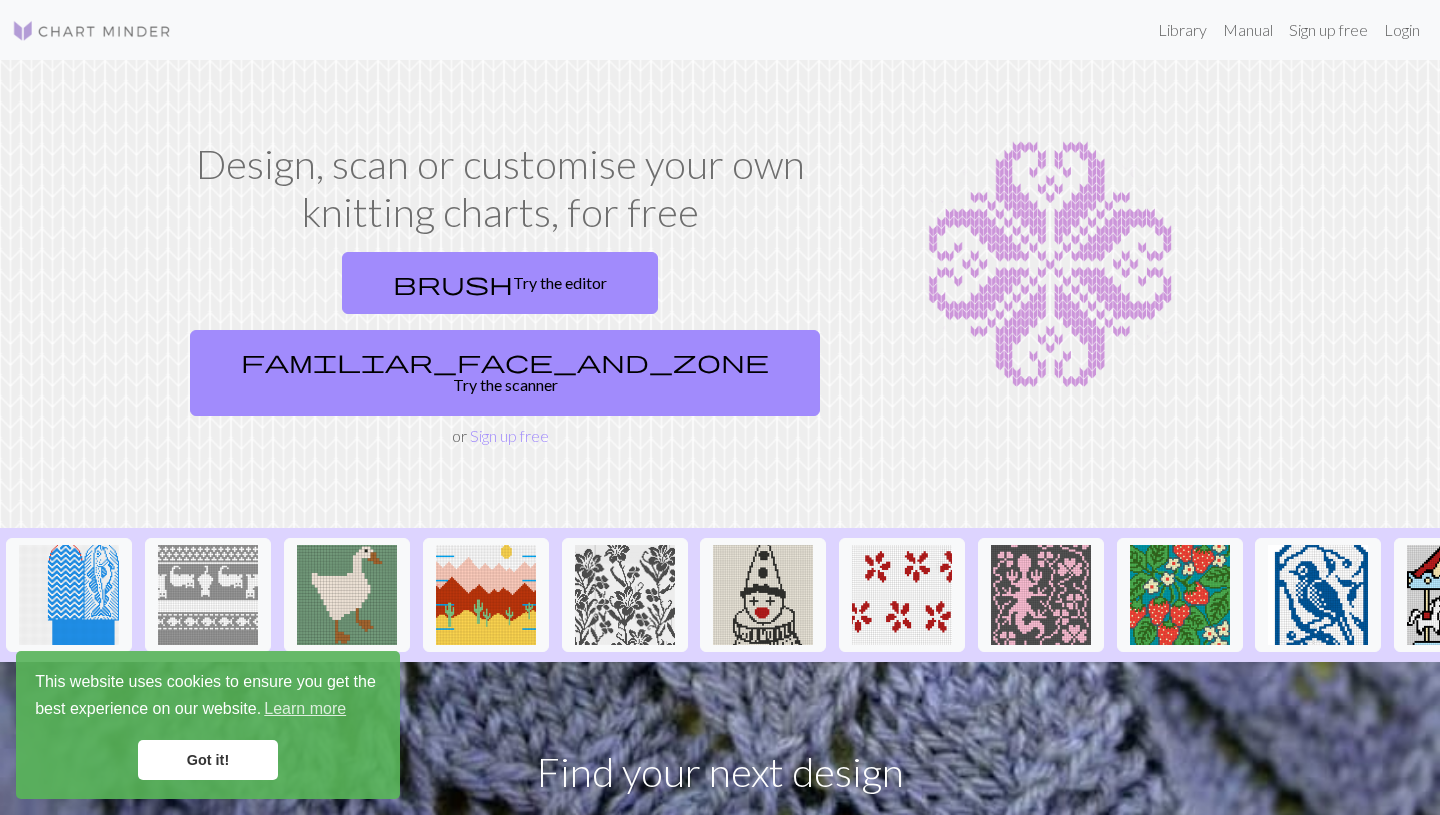 scroll, scrollTop: 0, scrollLeft: 0, axis: both 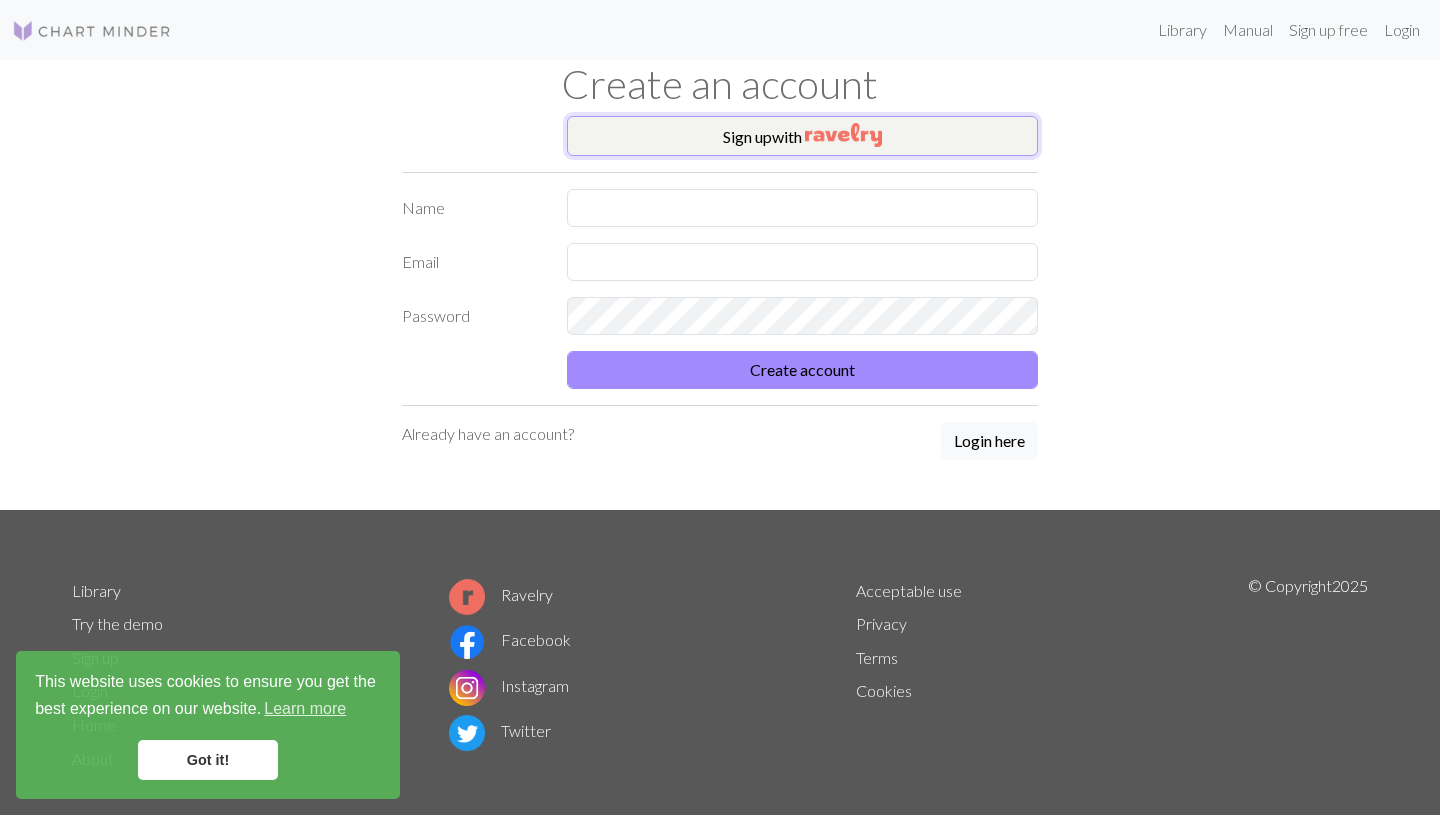 click on "Sign up  with" at bounding box center (802, 136) 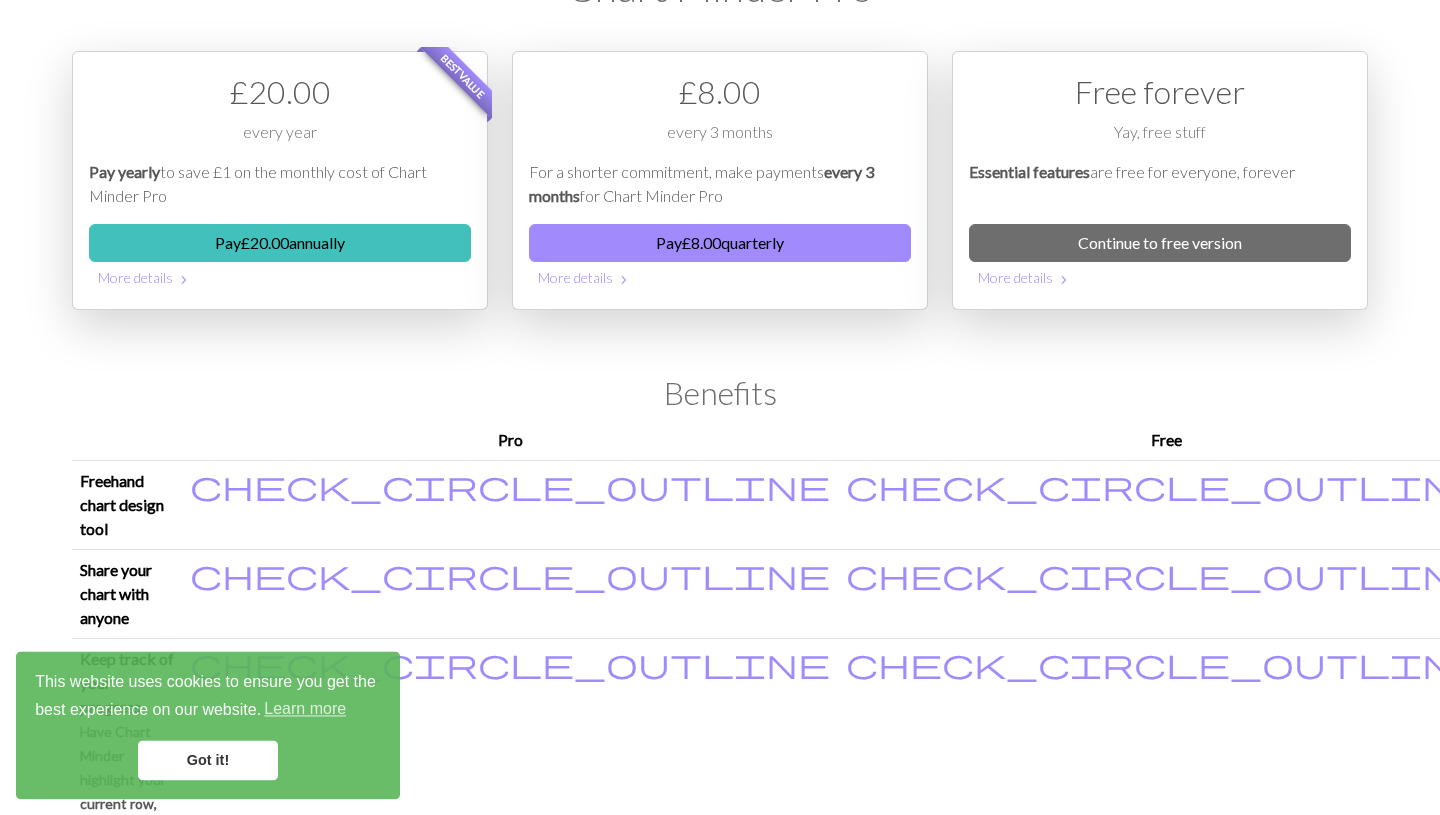 scroll, scrollTop: 0, scrollLeft: 0, axis: both 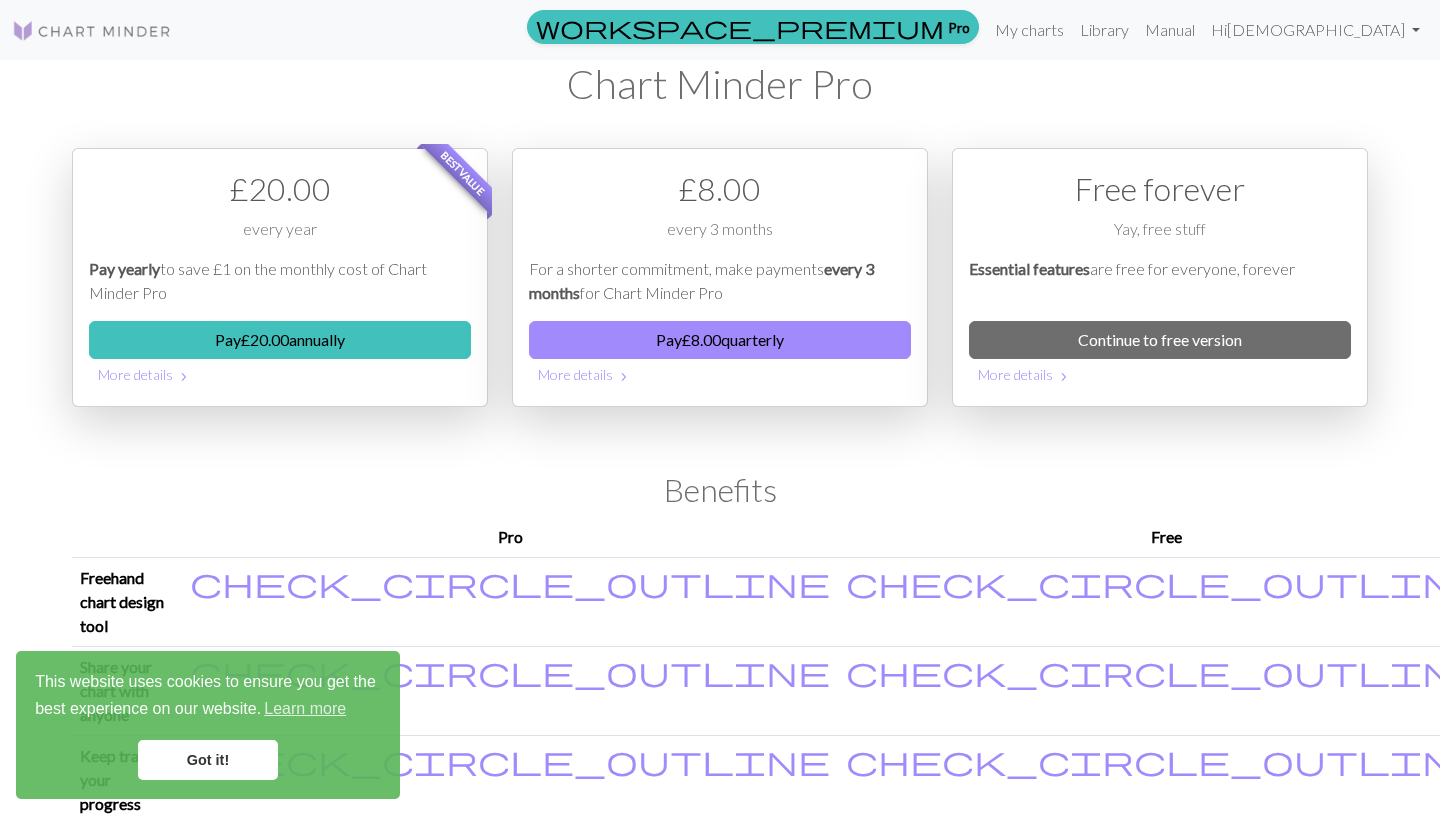 click on "Got it!" at bounding box center [208, 760] 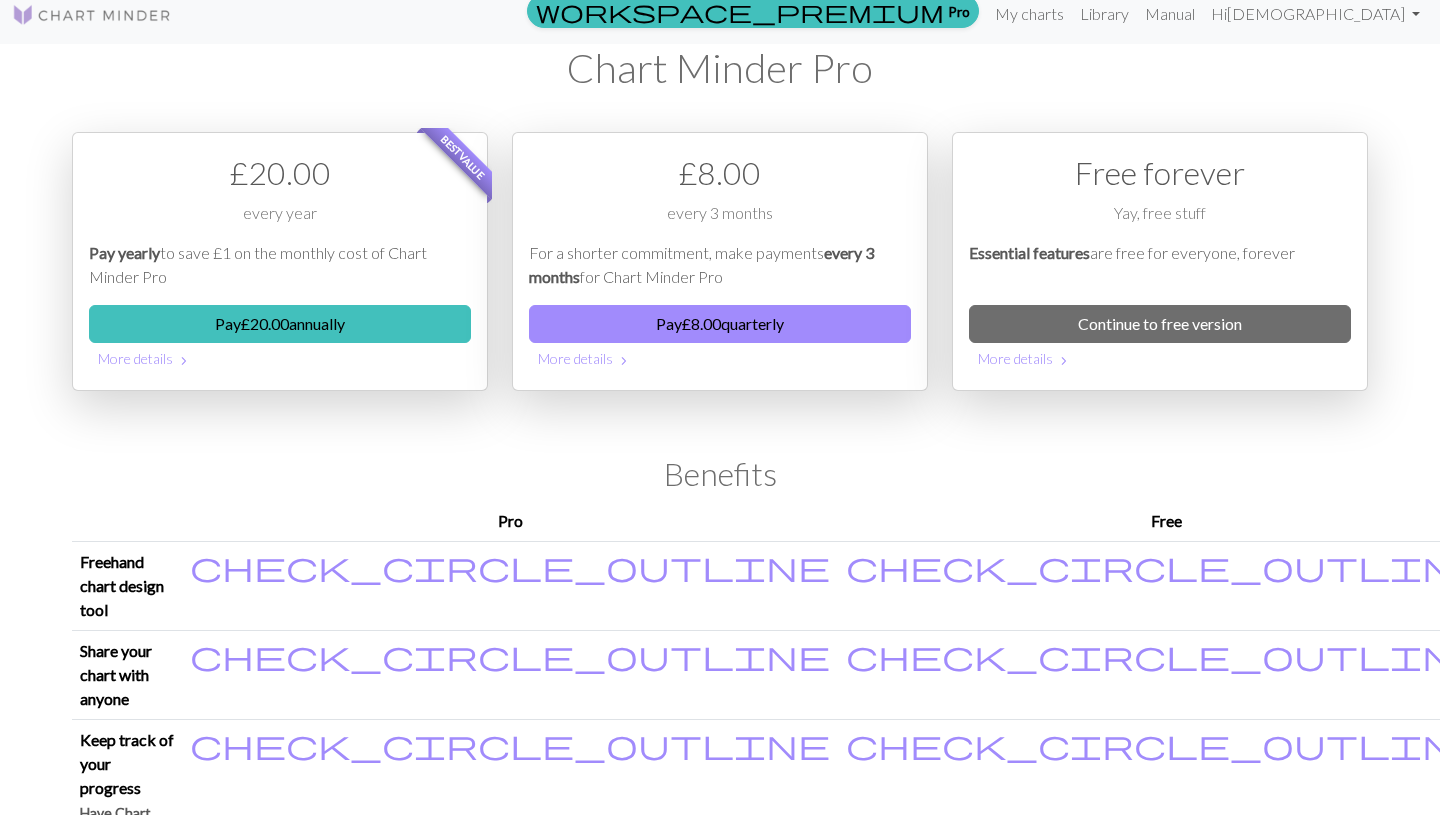 scroll, scrollTop: 17, scrollLeft: 0, axis: vertical 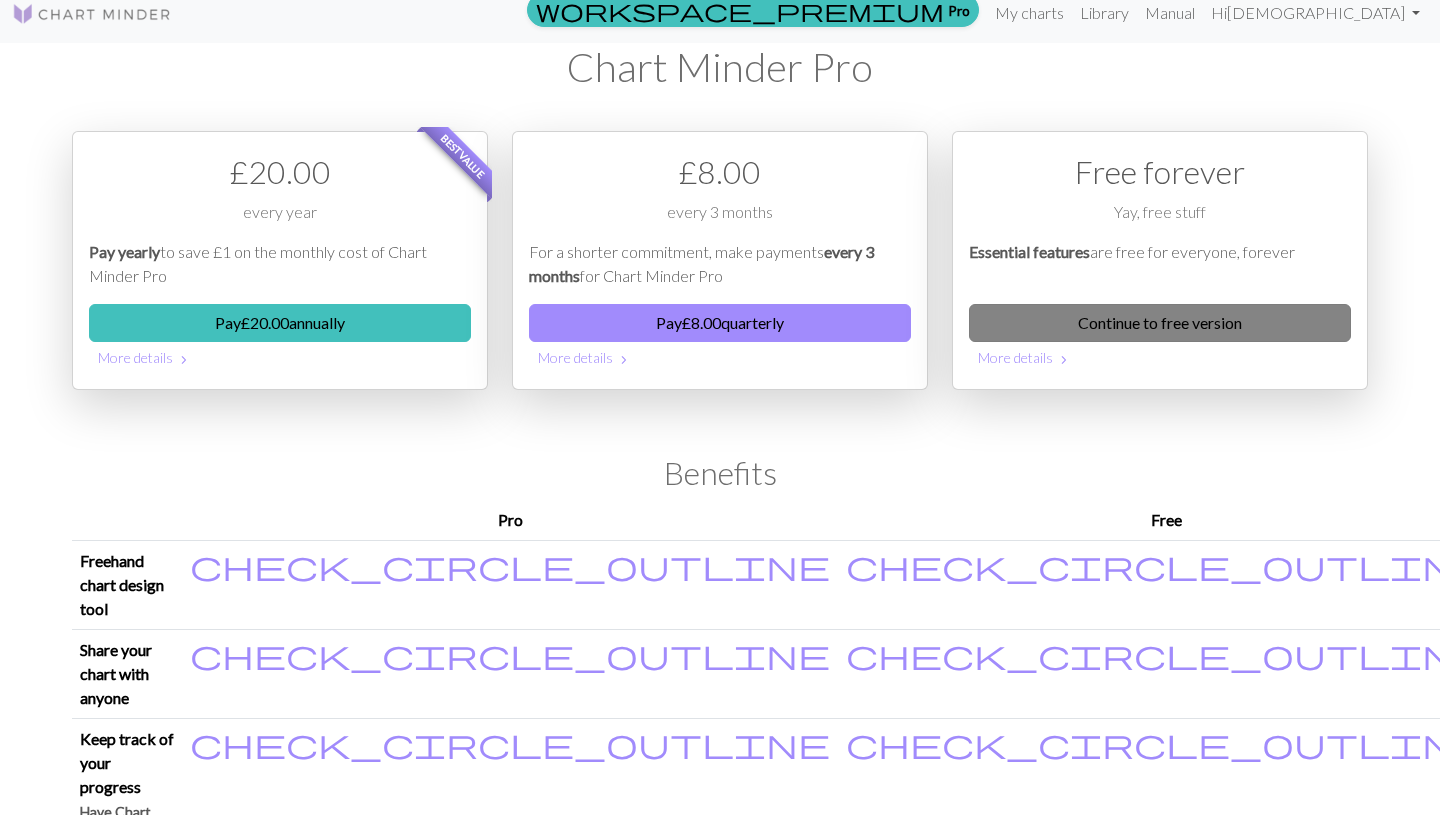 click on "Continue to free version" at bounding box center [1160, 323] 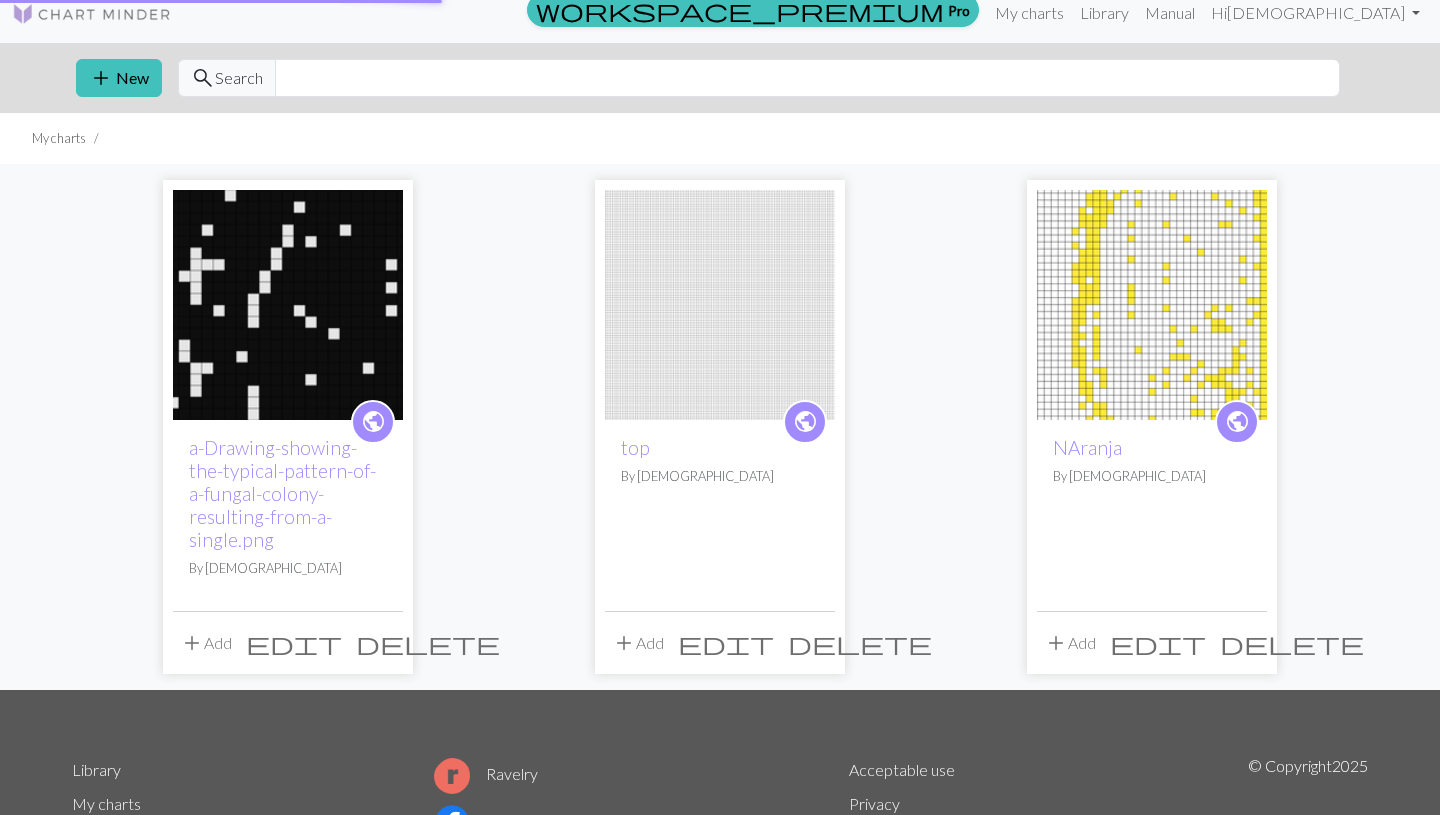 scroll, scrollTop: 0, scrollLeft: 0, axis: both 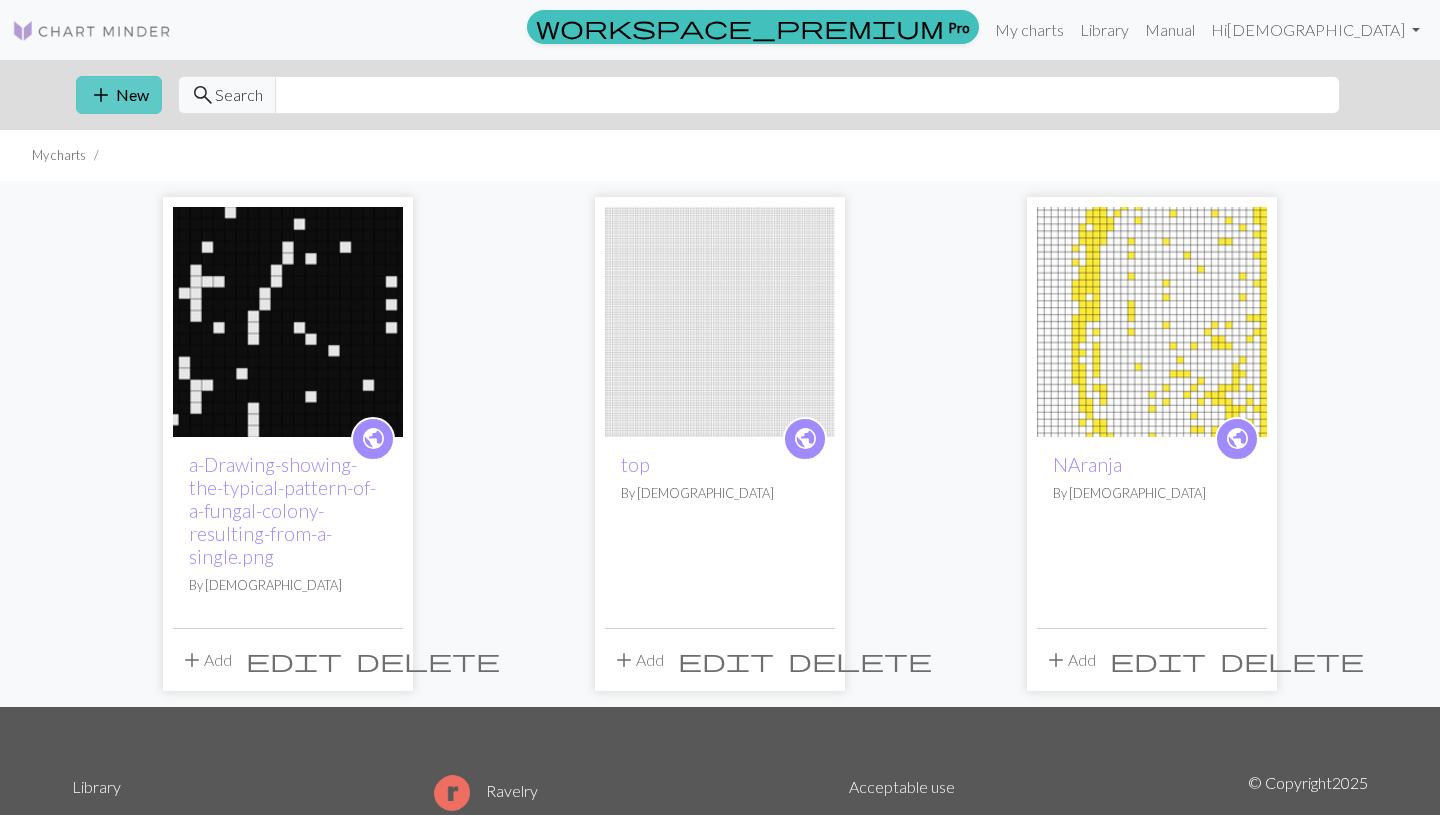 click on "add   New" at bounding box center (119, 95) 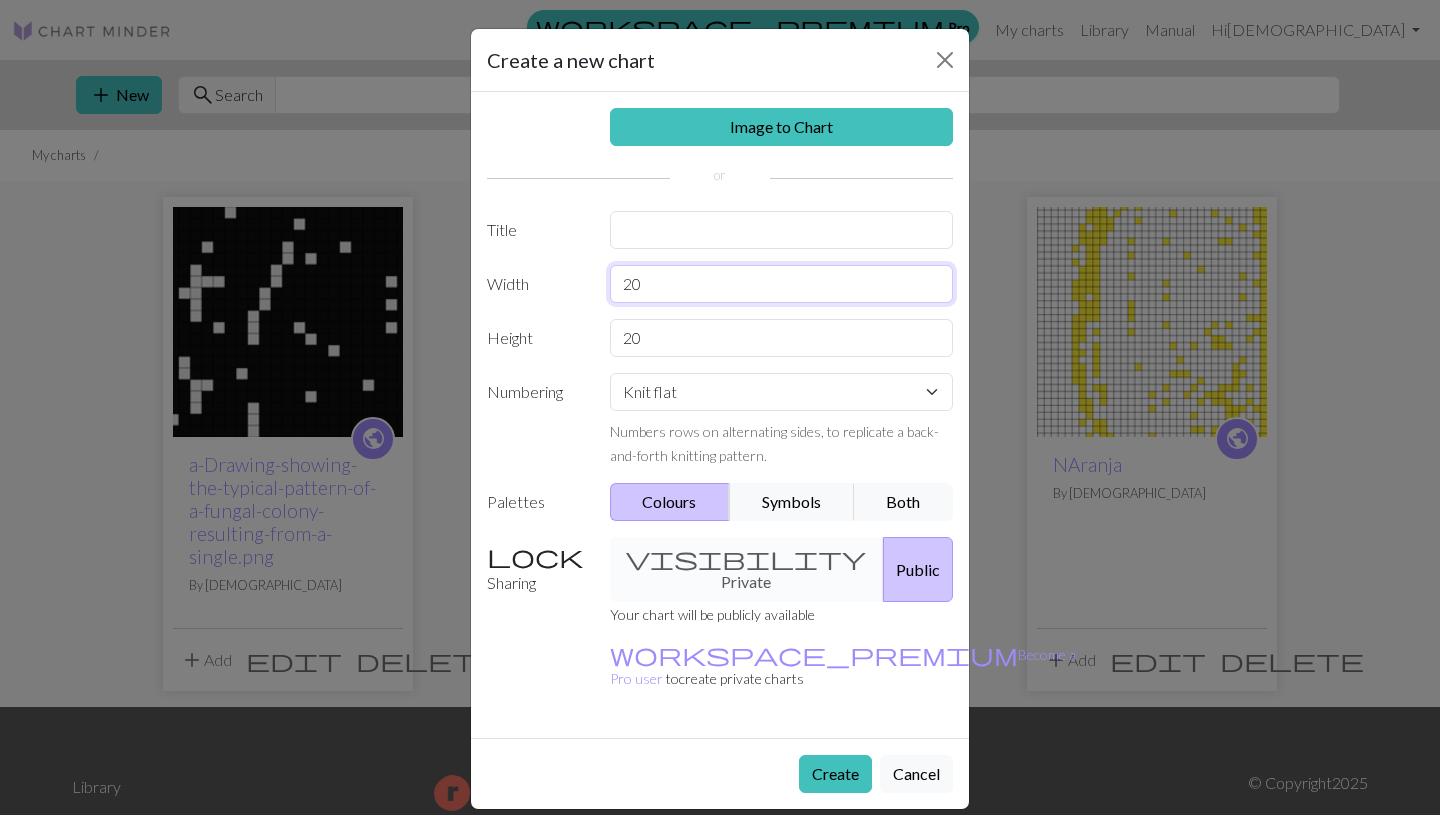 click on "20" at bounding box center [782, 284] 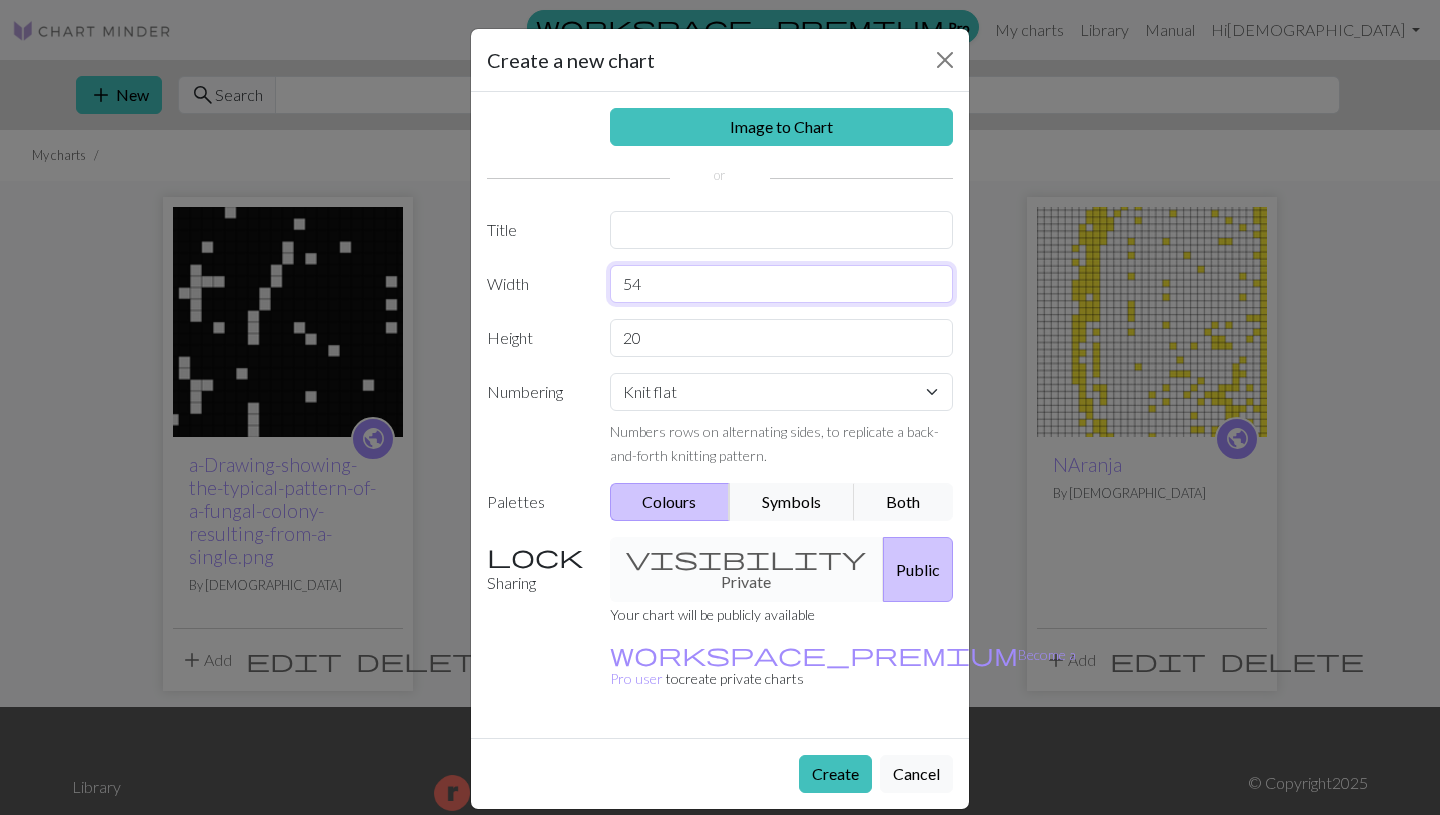 type on "54" 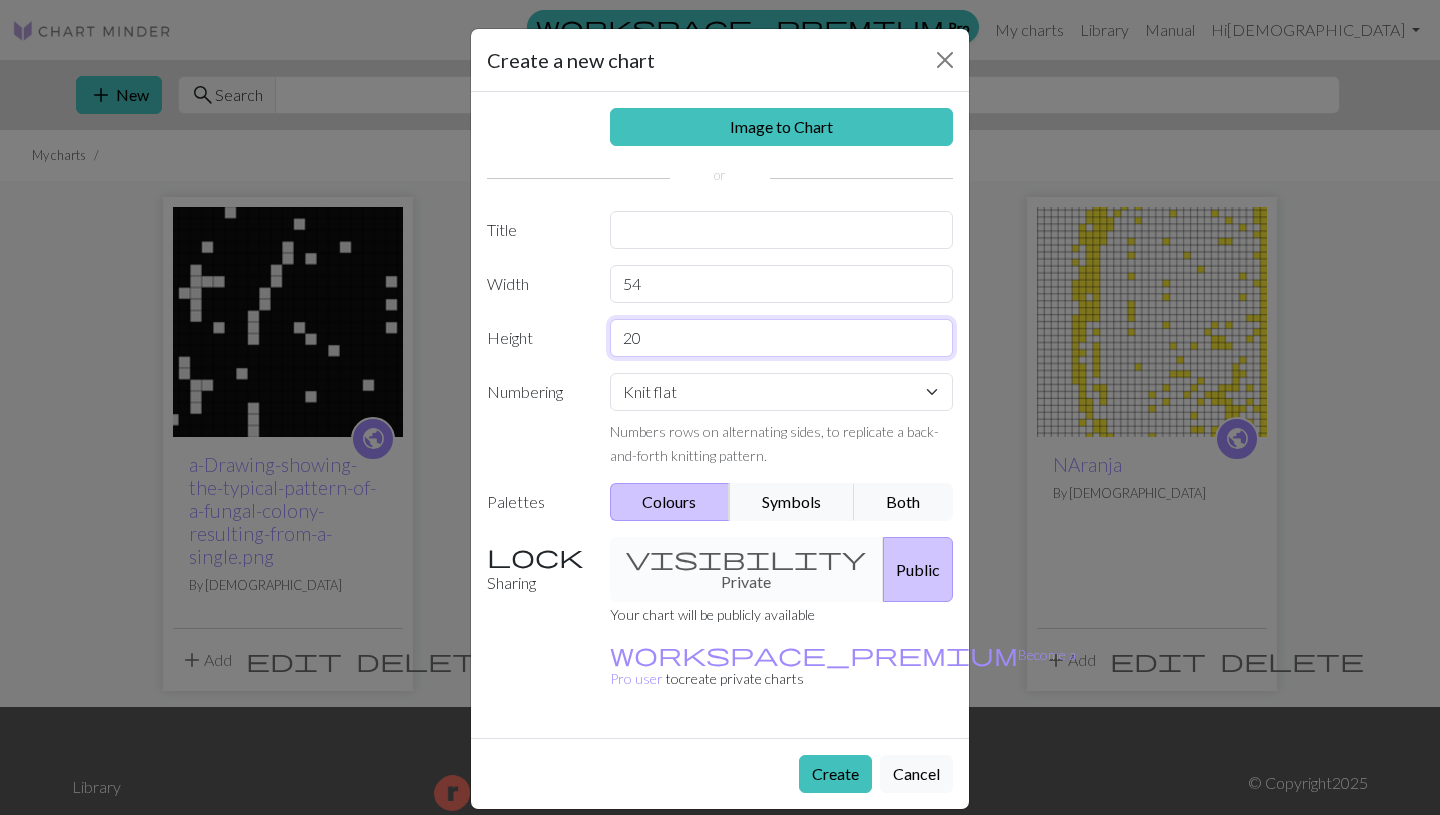 click on "20" at bounding box center (782, 338) 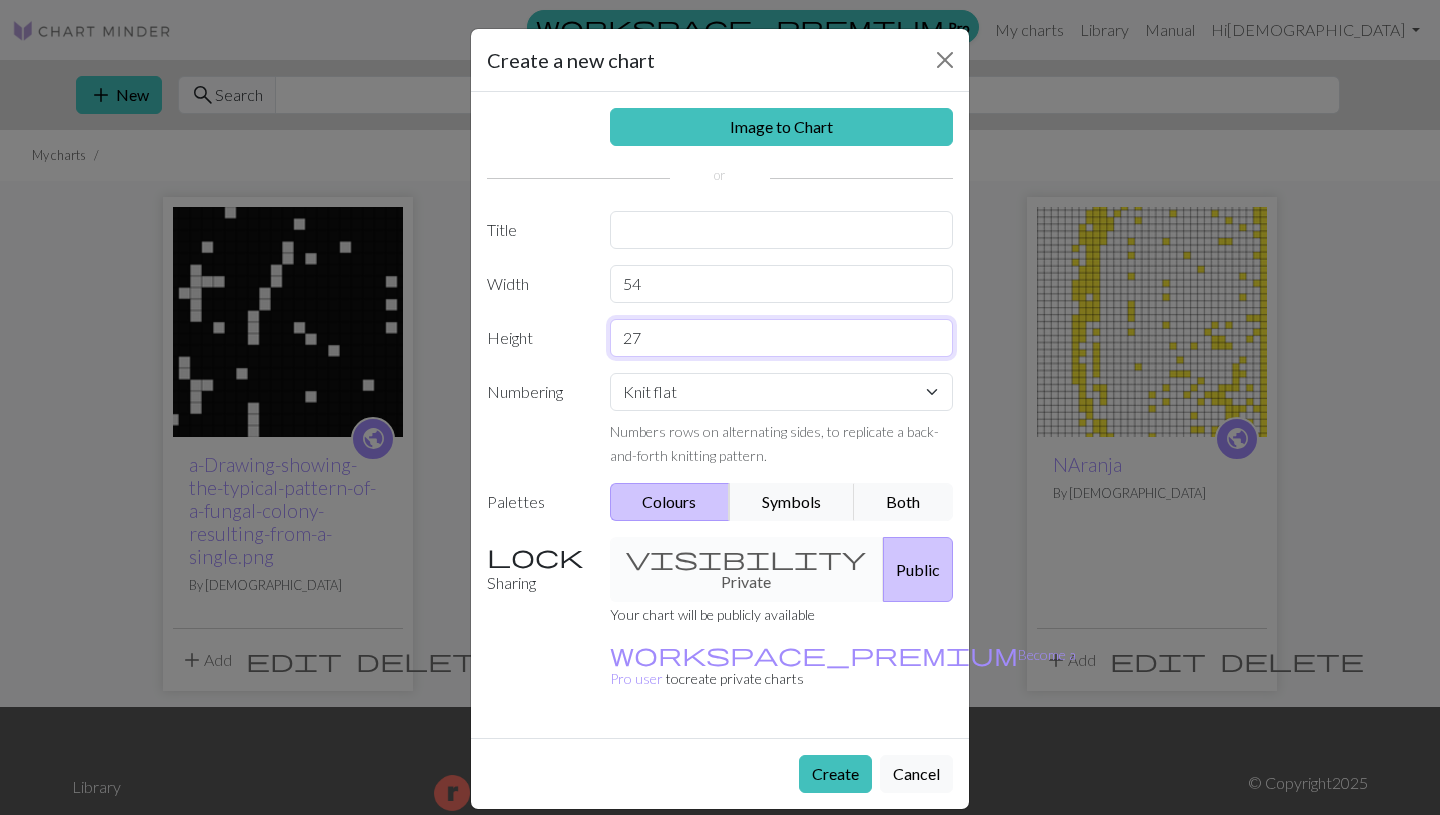 type on "27" 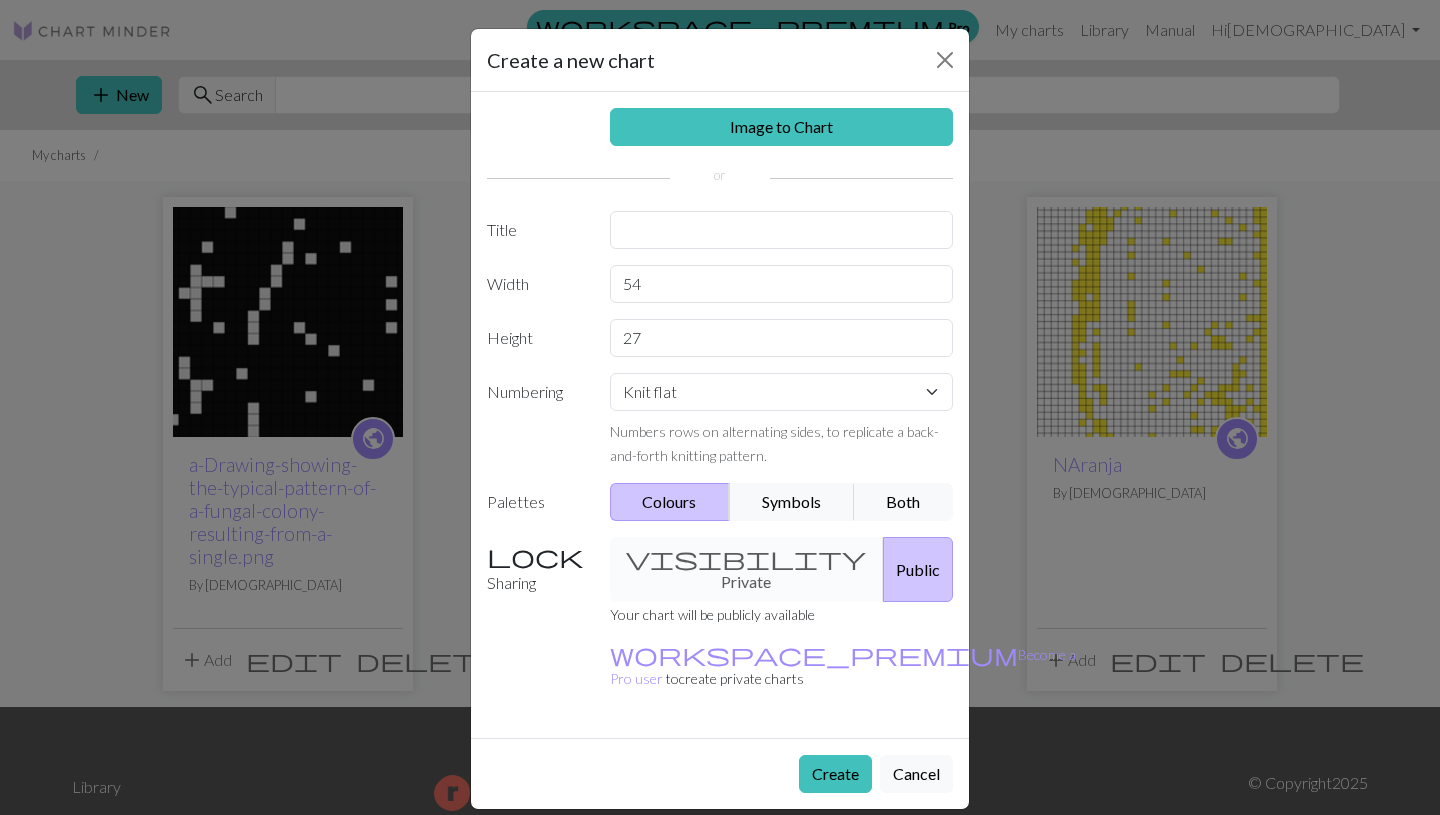 click on "Knit flat Knit in the round Lace knitting Cross stitch Numbers rows on alternating sides, to replicate a back-and-forth knitting pattern." at bounding box center (782, 420) 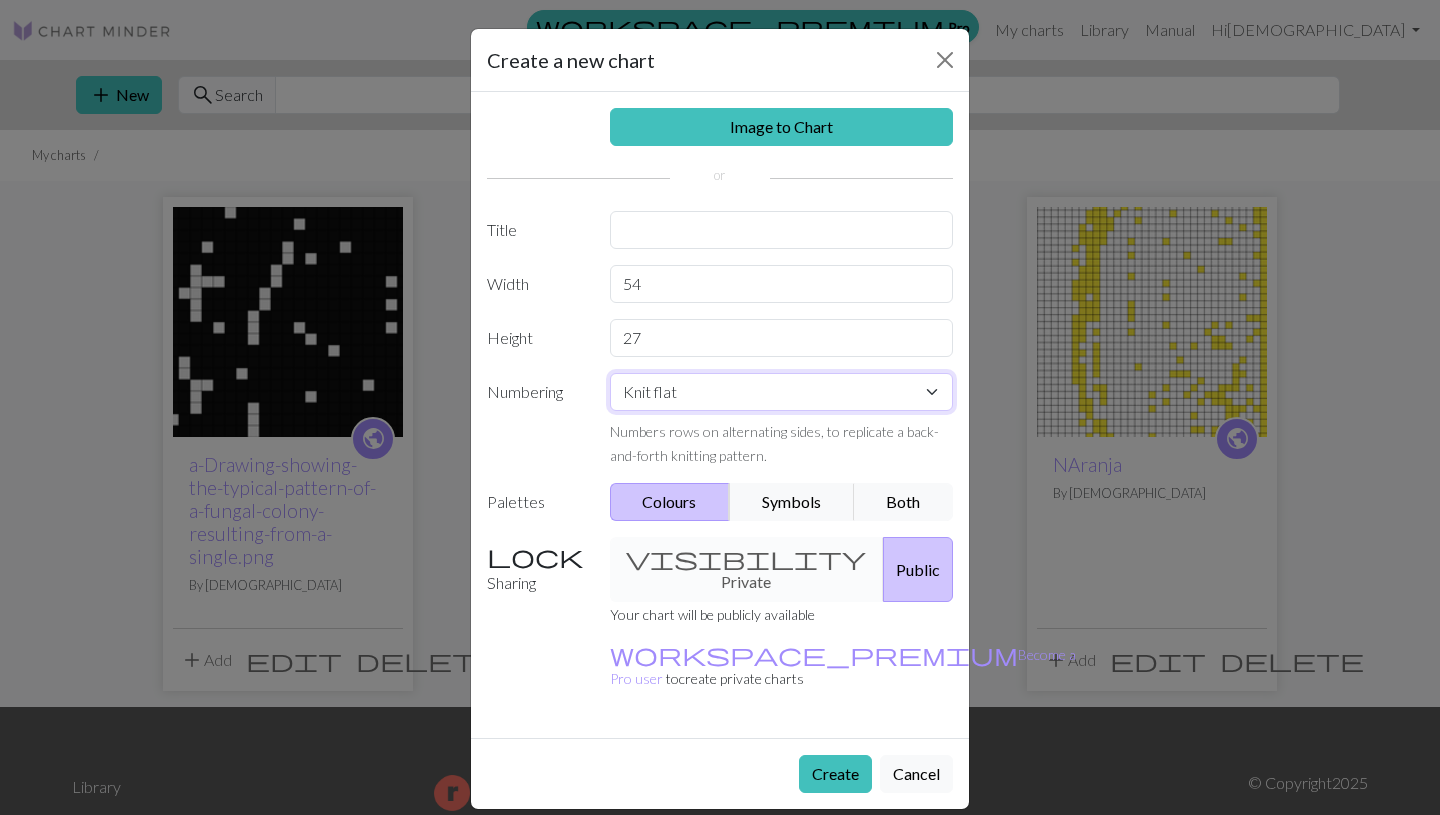 click on "Knit flat Knit in the round Lace knitting Cross stitch" at bounding box center [782, 392] 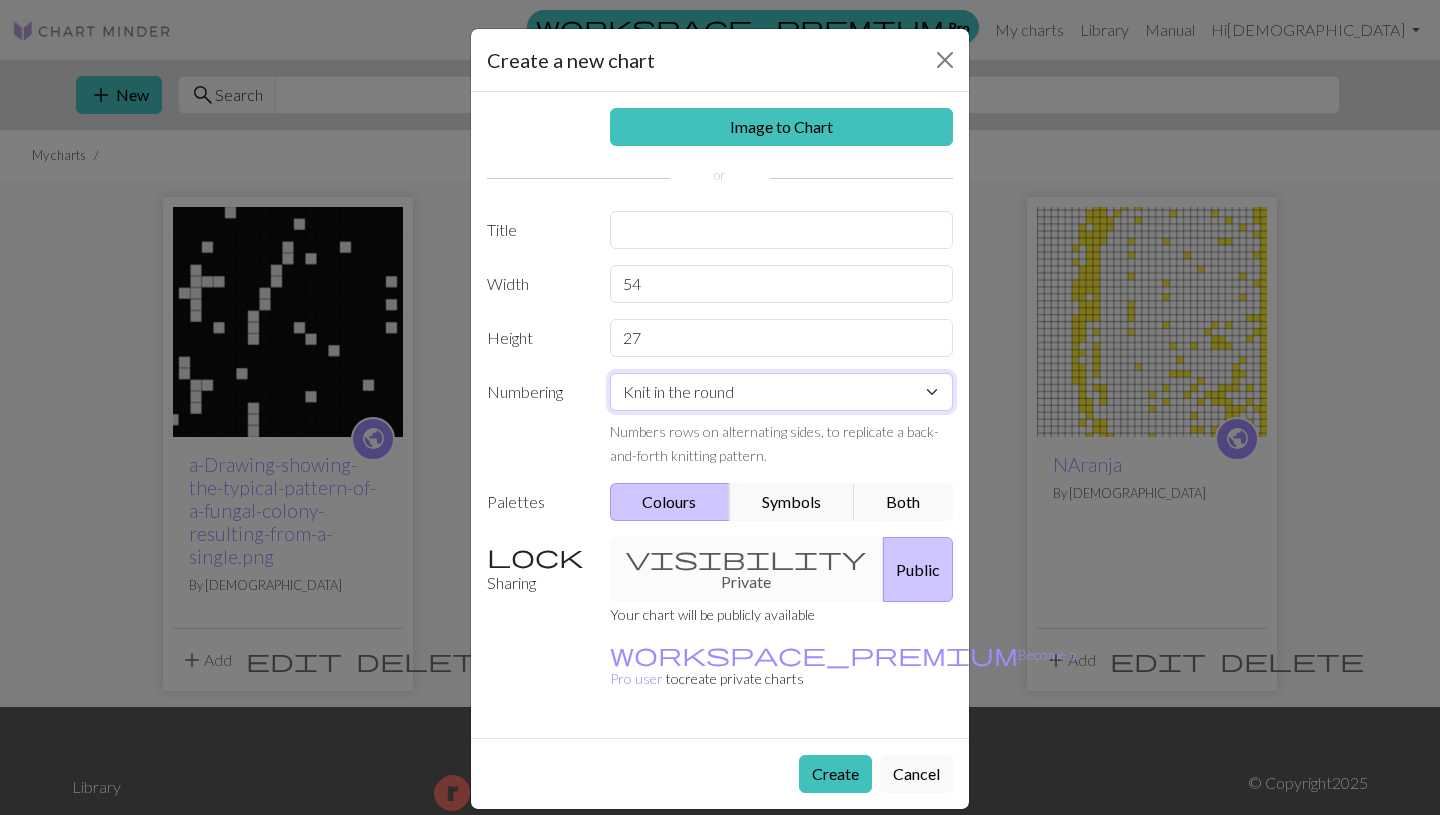 click on "Knit in the round" at bounding box center (0, 0) 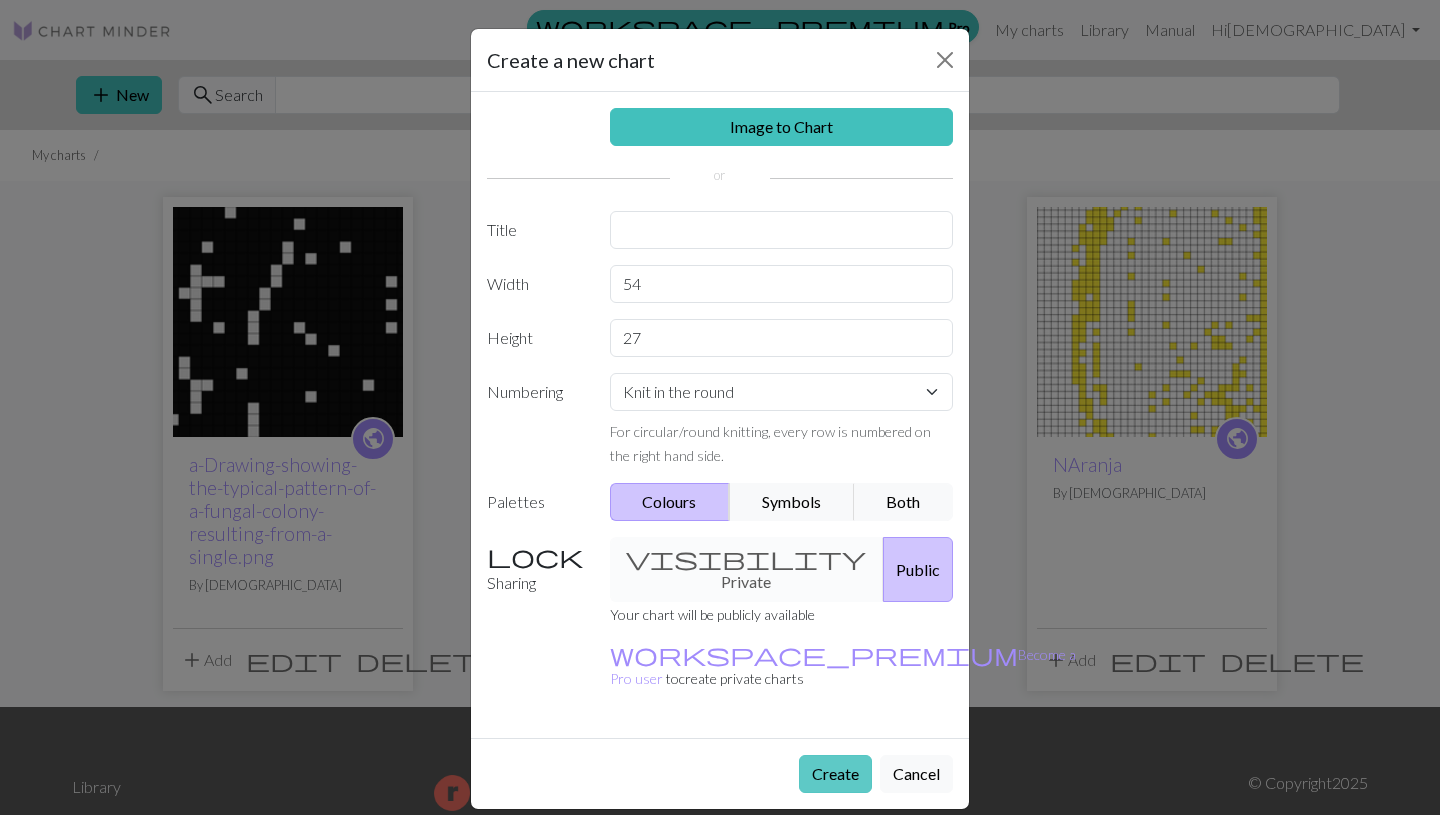 click on "Create" at bounding box center (835, 774) 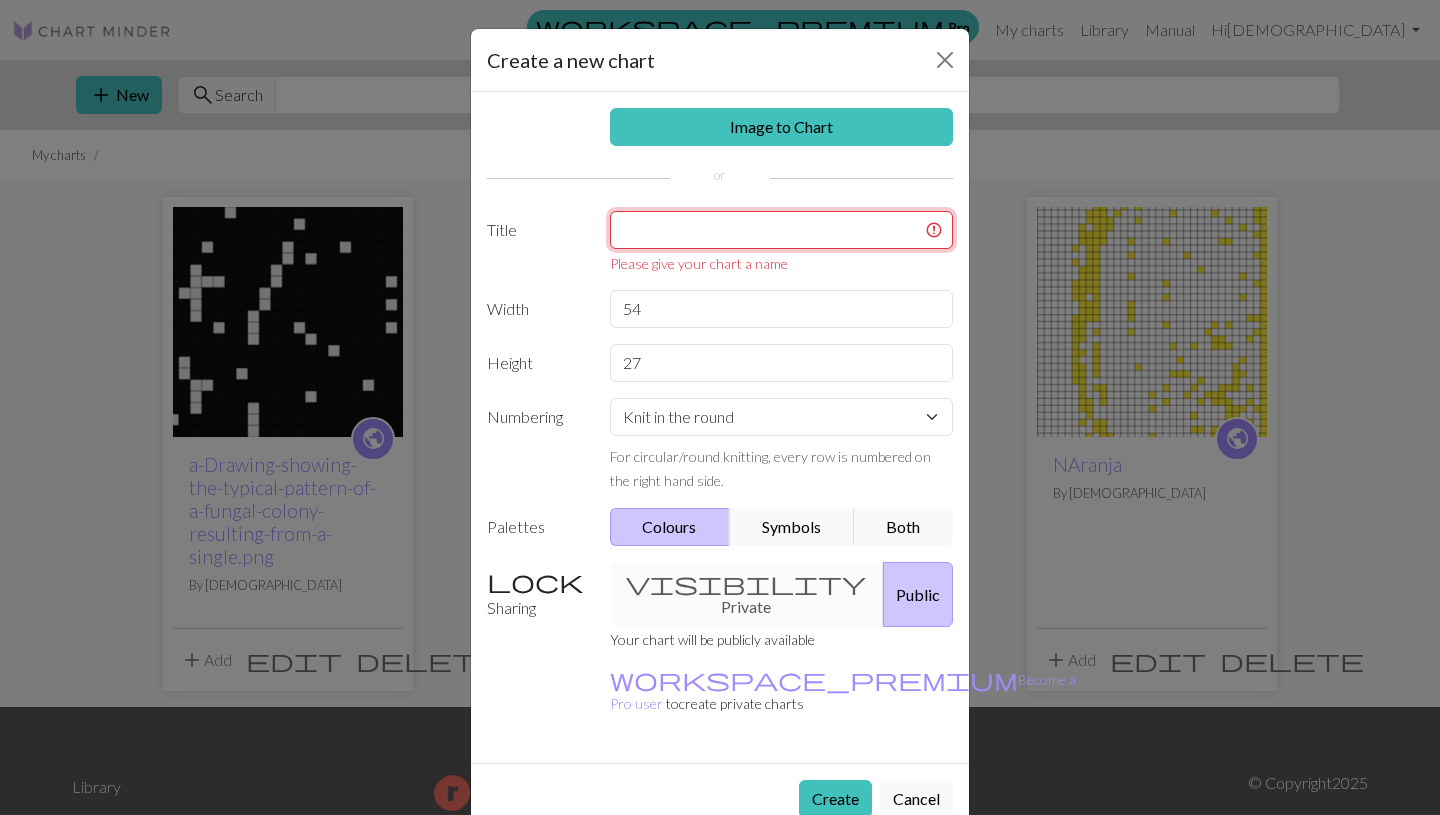 click at bounding box center (782, 230) 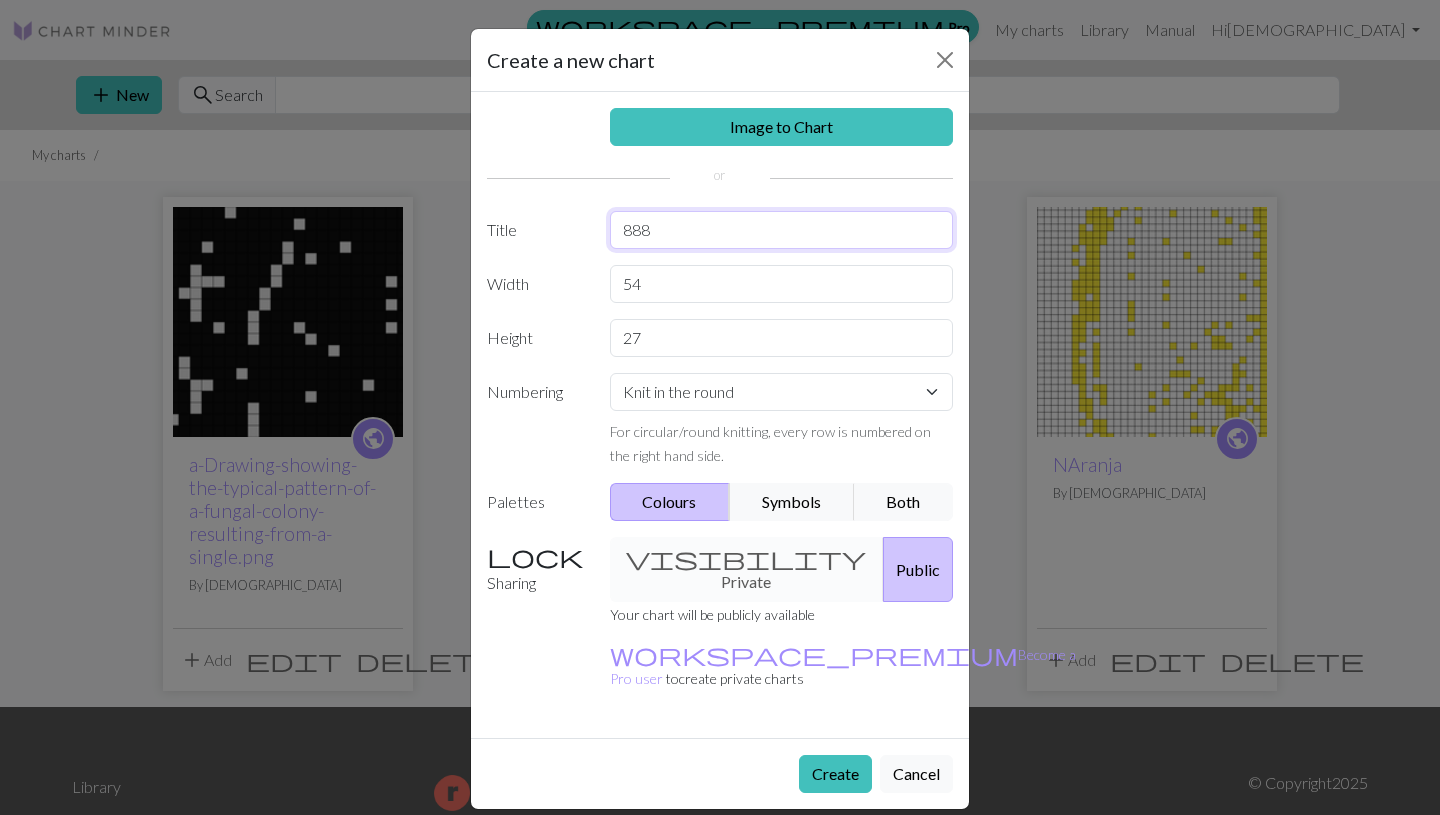 type on "888" 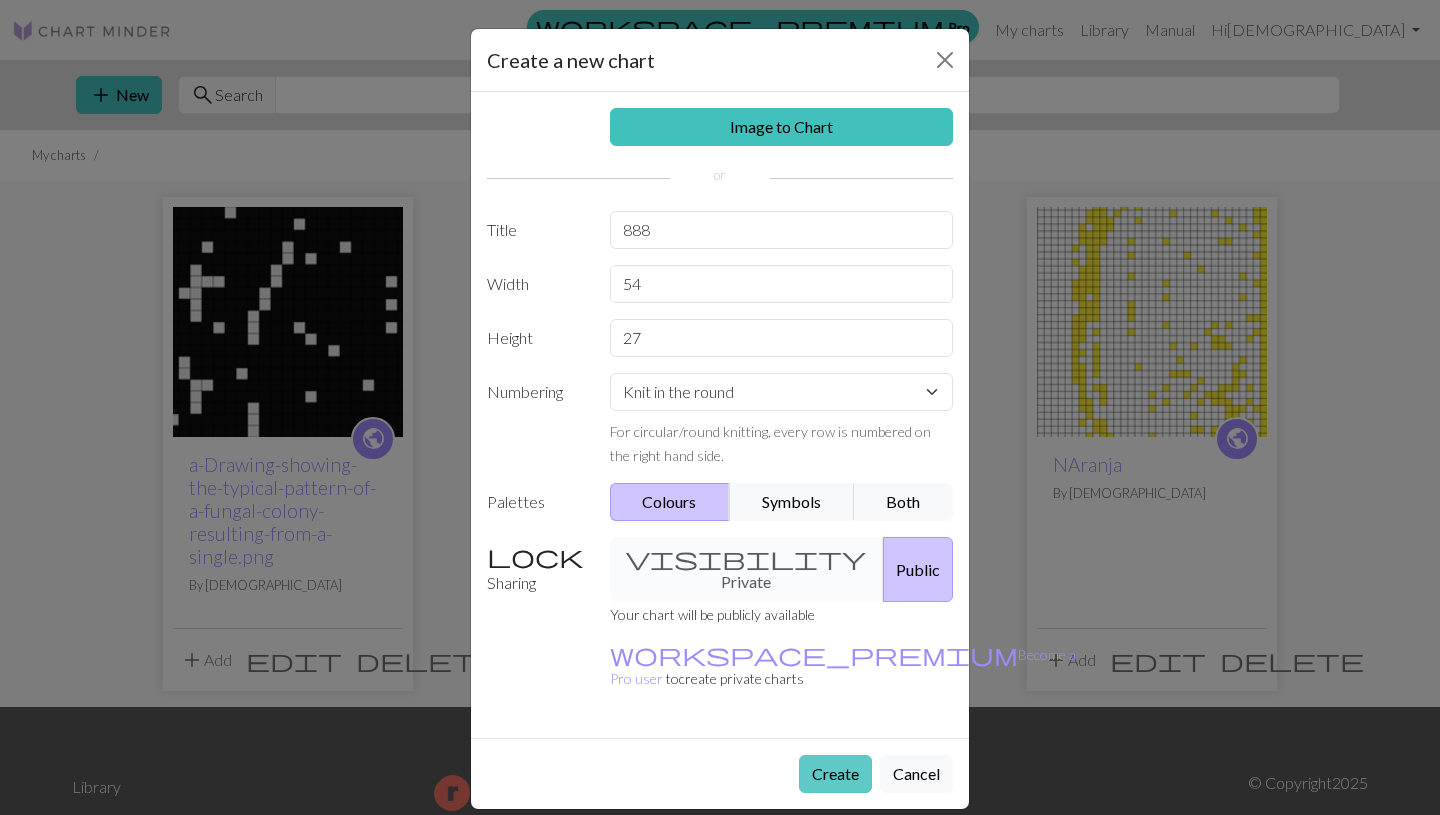 click on "Create" at bounding box center (835, 774) 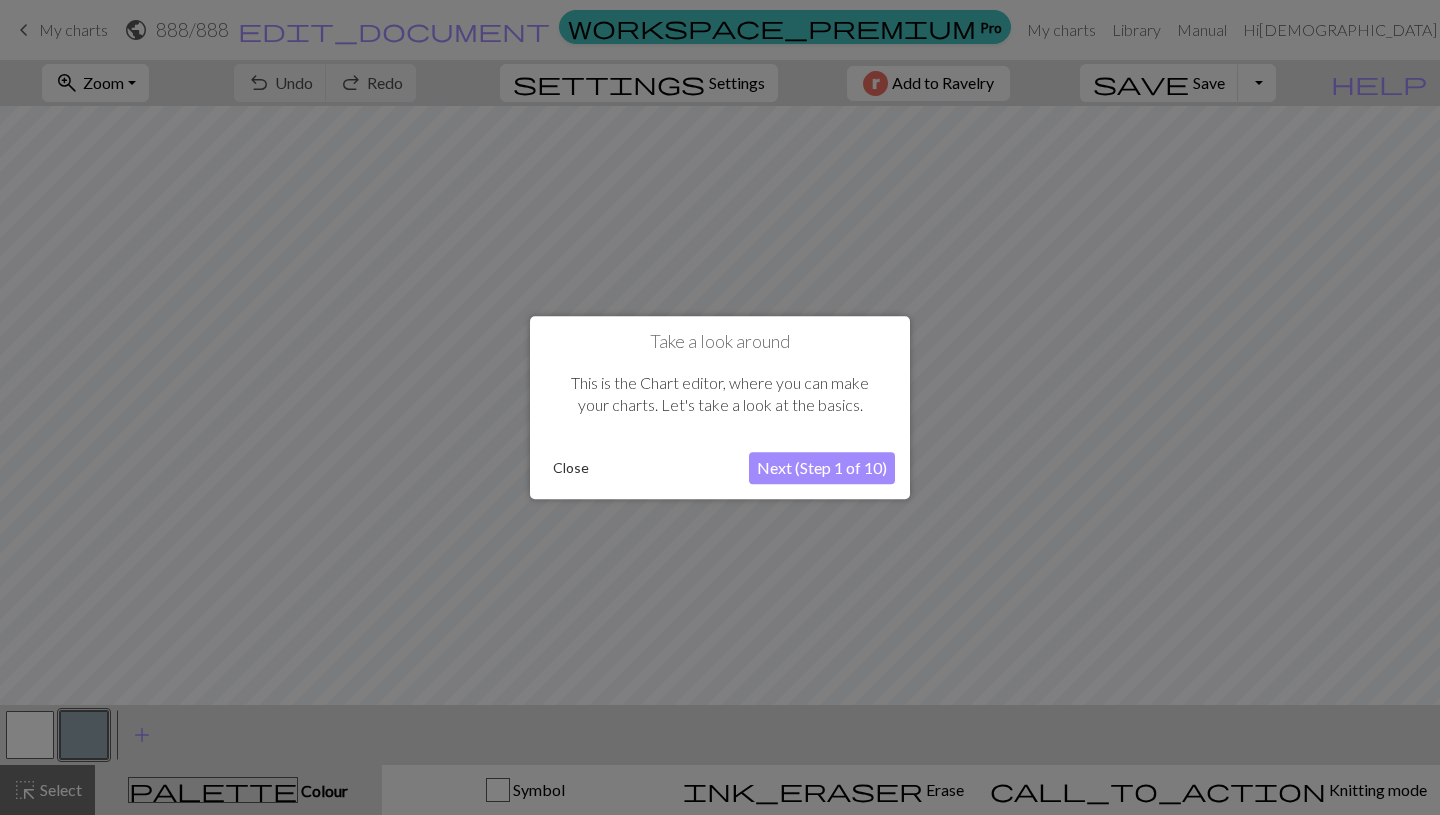 click on "Next (Step 1 of 10)" at bounding box center (822, 468) 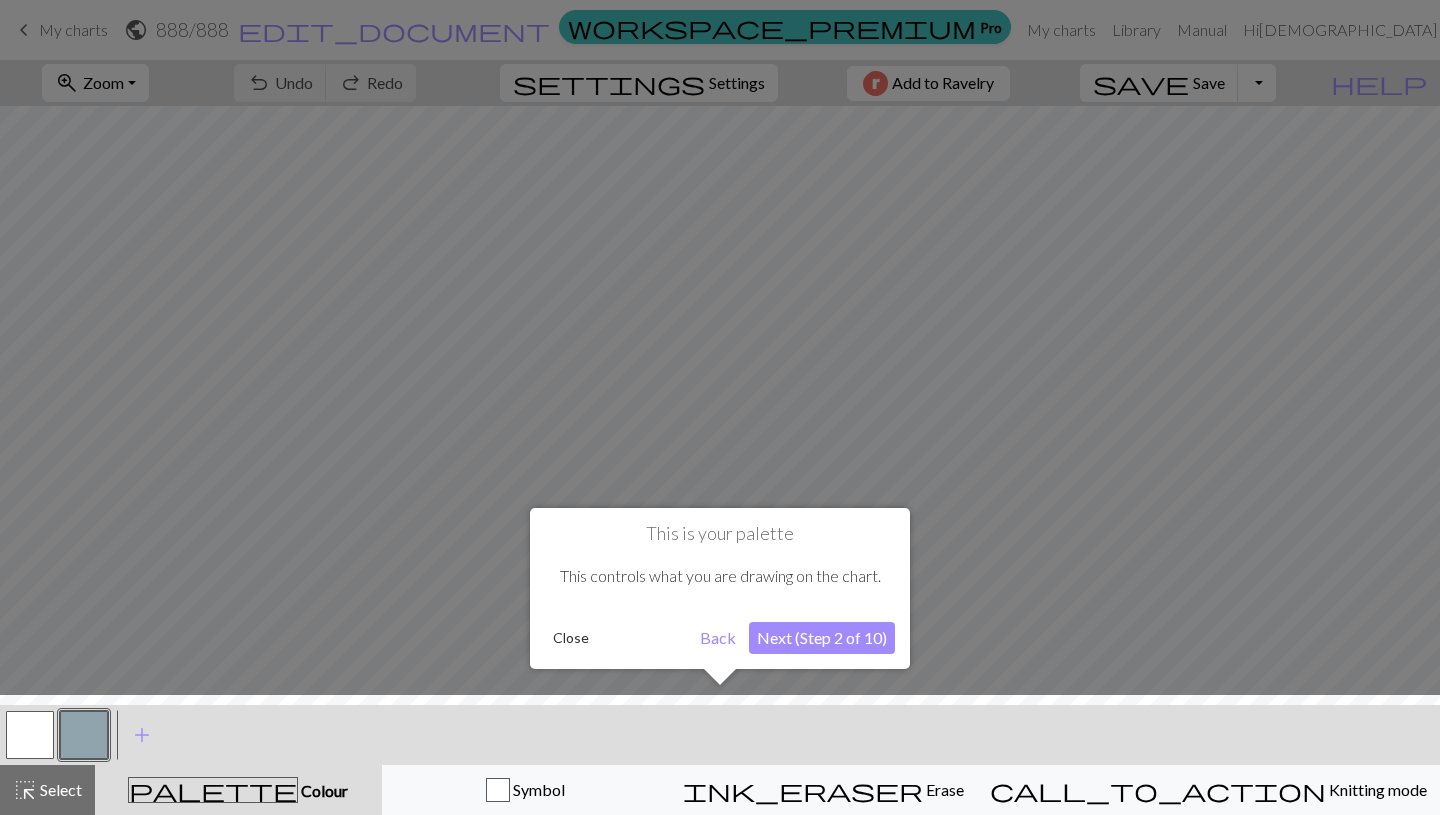 click on "Close" at bounding box center [571, 638] 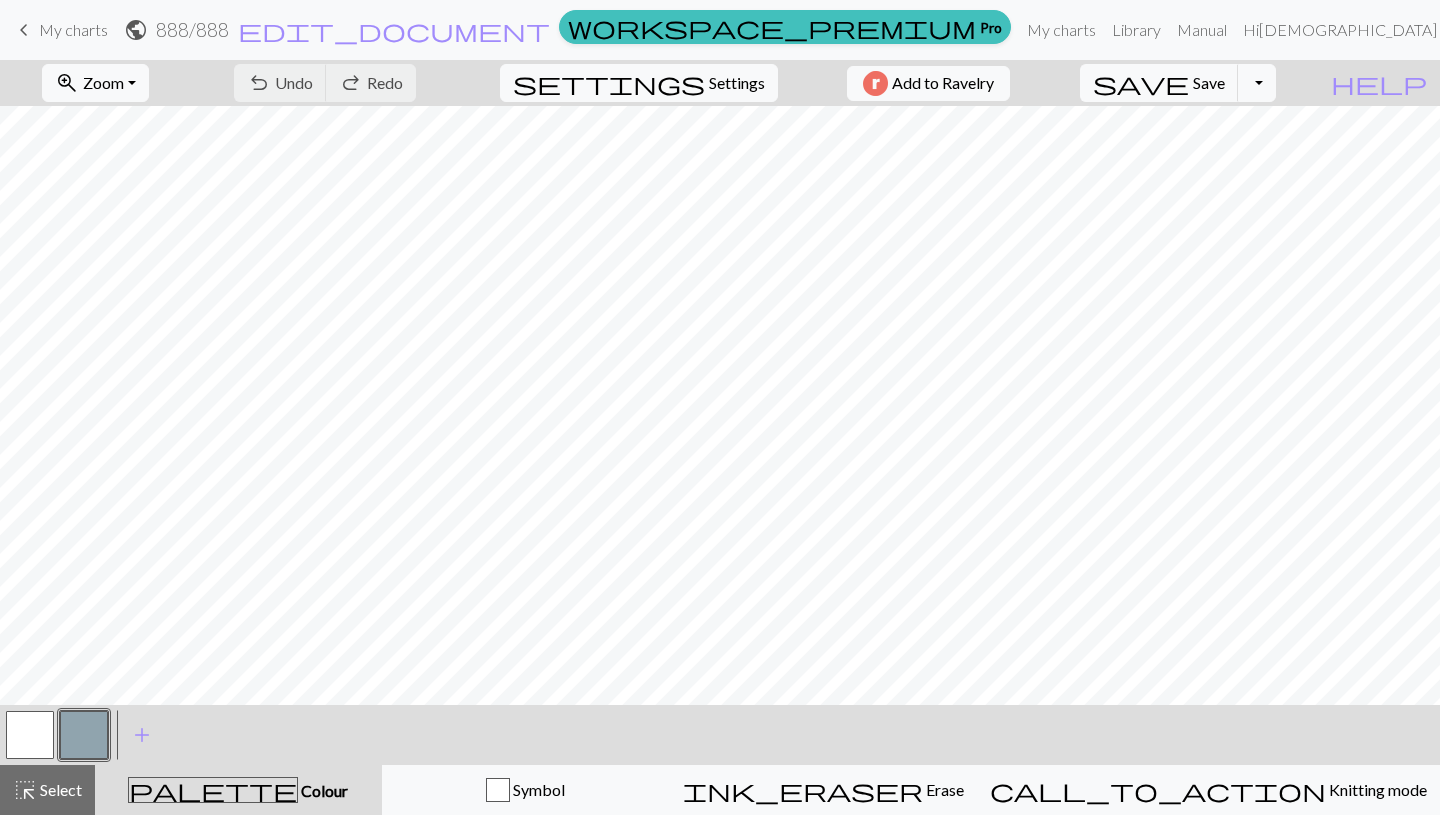 click at bounding box center [84, 735] 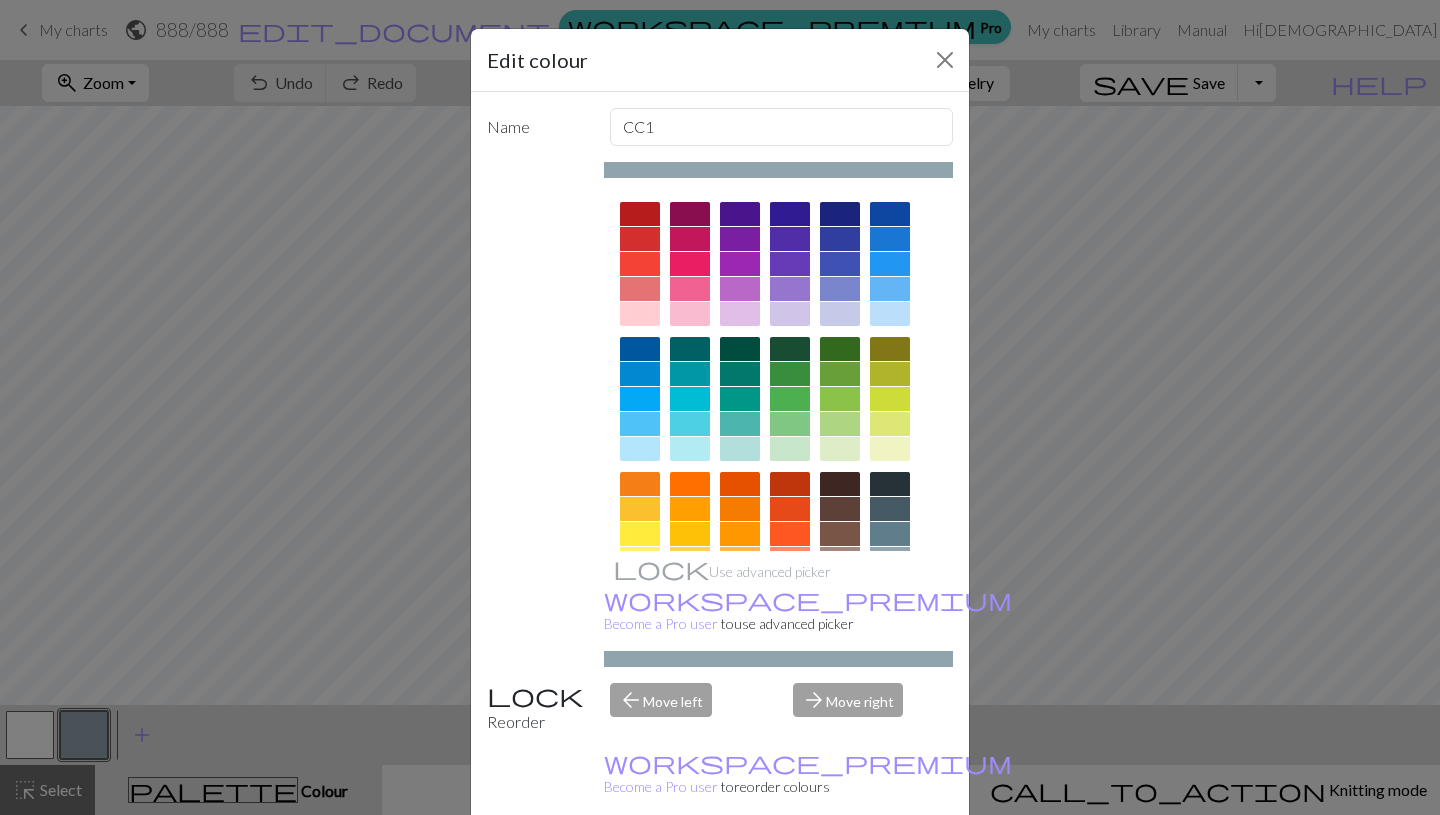 scroll, scrollTop: 203, scrollLeft: 0, axis: vertical 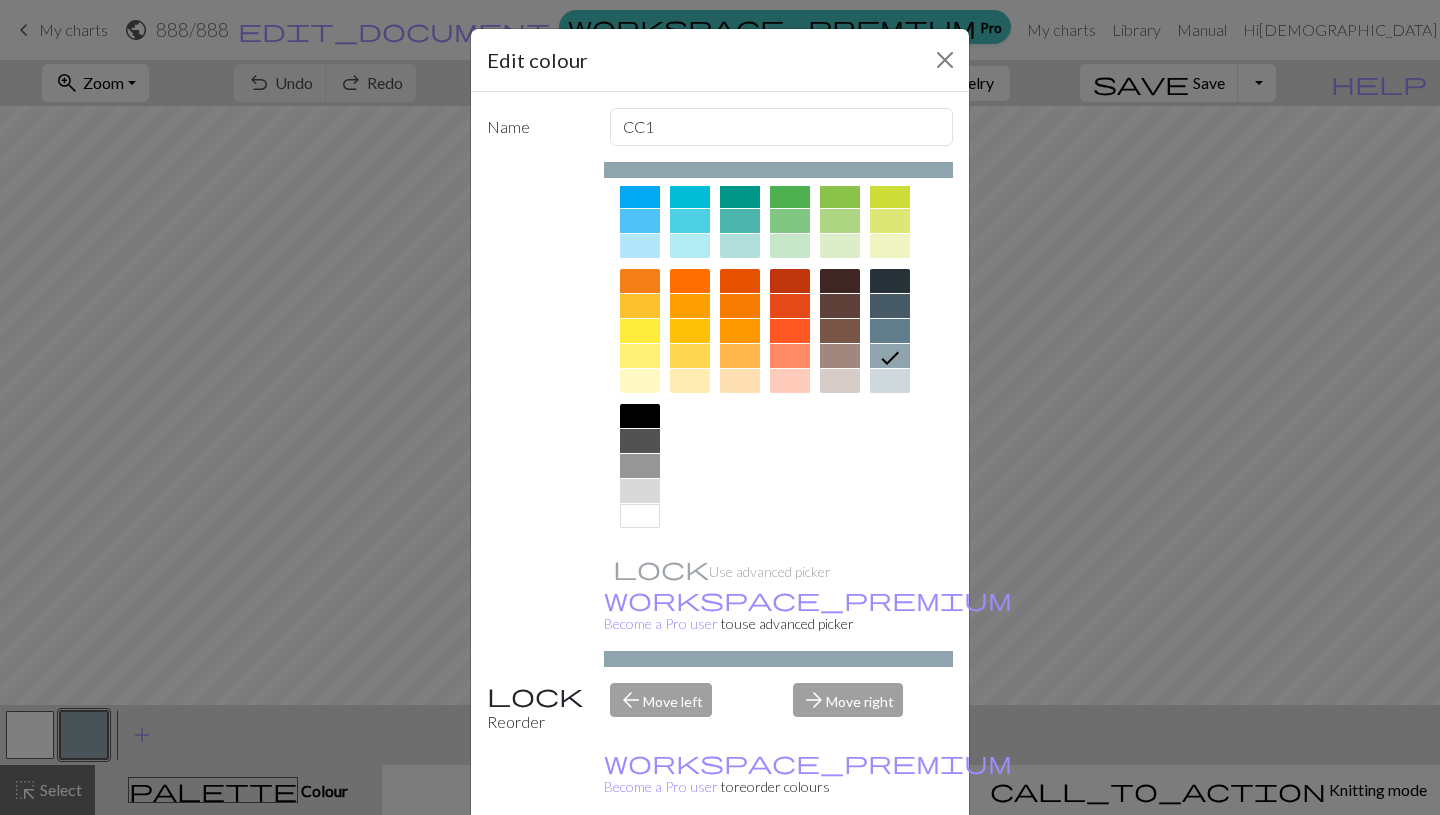 click at bounding box center [640, 416] 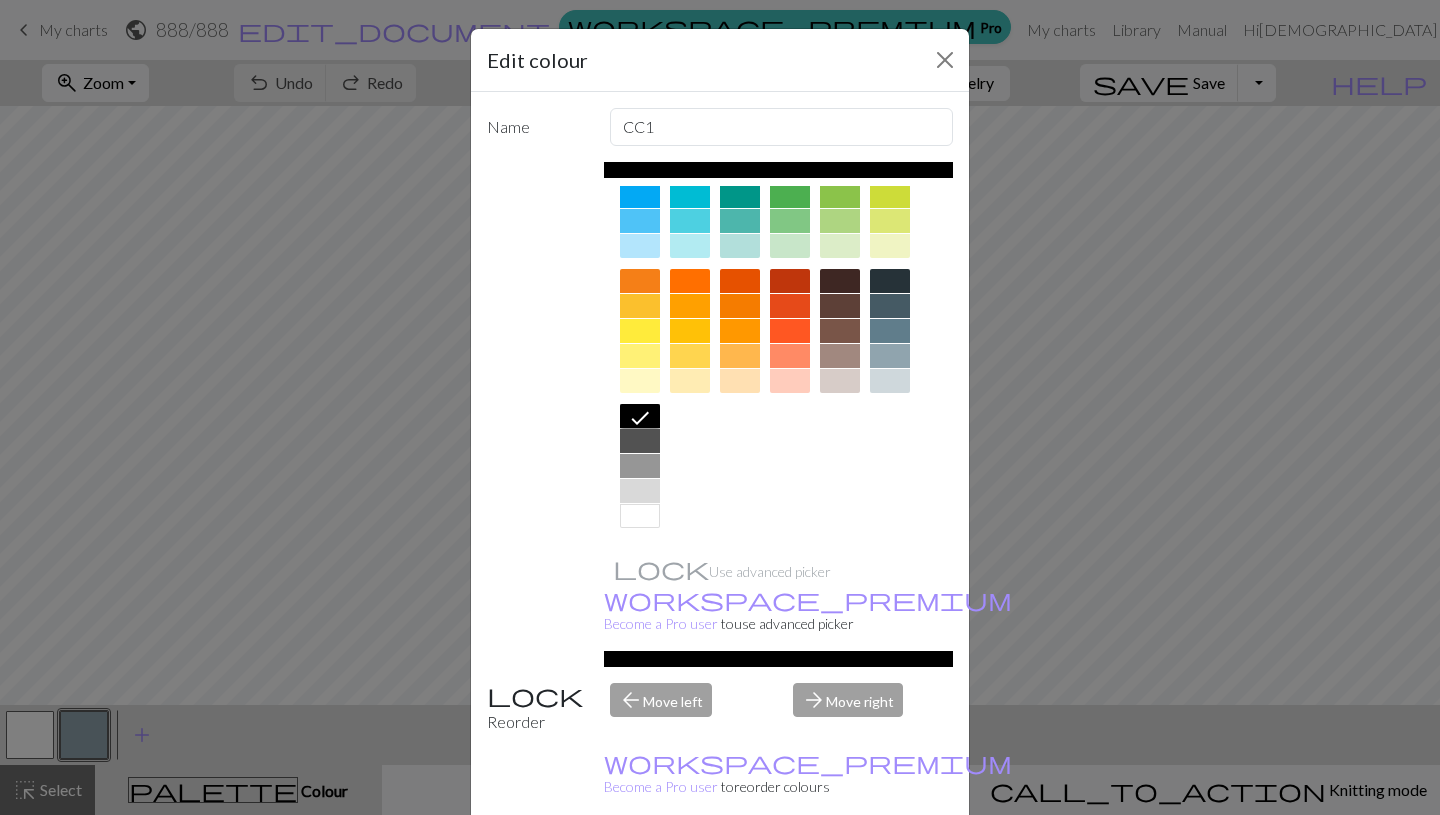 click on "Edit colour Name CC1 Use advanced picker workspace_premium Become a Pro user   to  use advanced picker Reorder arrow_back Move left arrow_forward Move right workspace_premium Become a Pro user   to  reorder colours Delete Done Cancel" at bounding box center [720, 407] 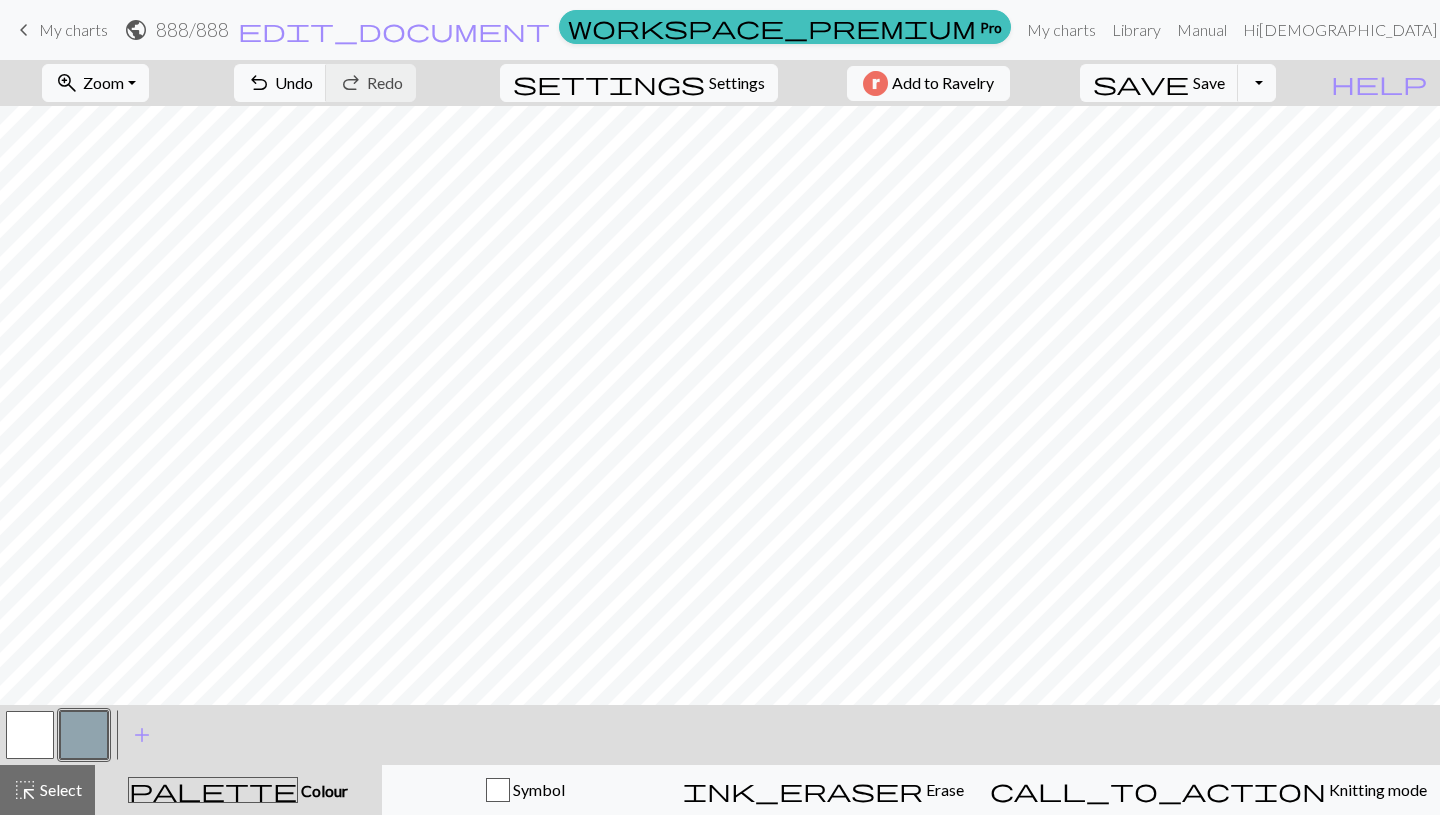 click at bounding box center [30, 735] 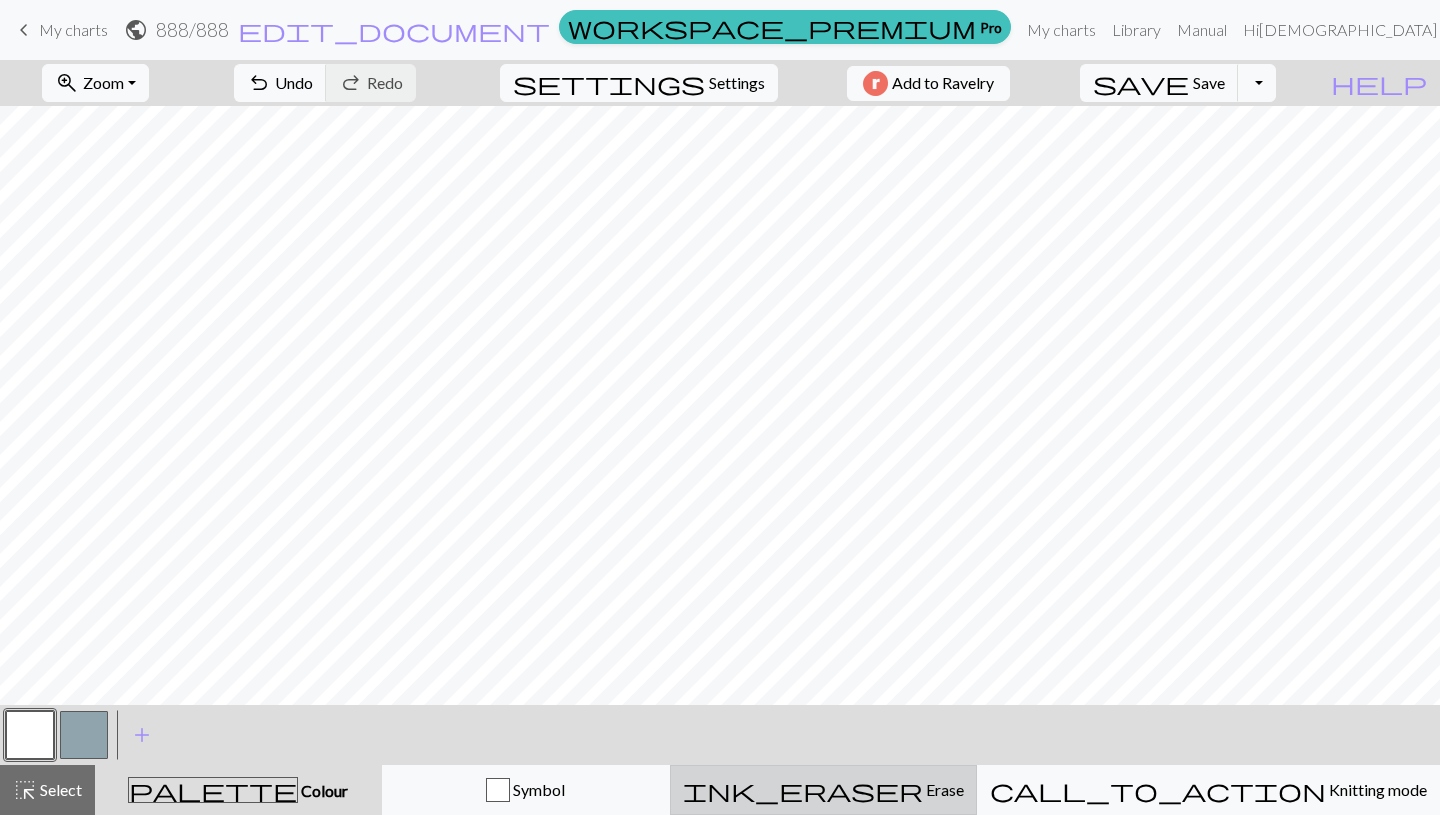 click on "Erase" at bounding box center [943, 789] 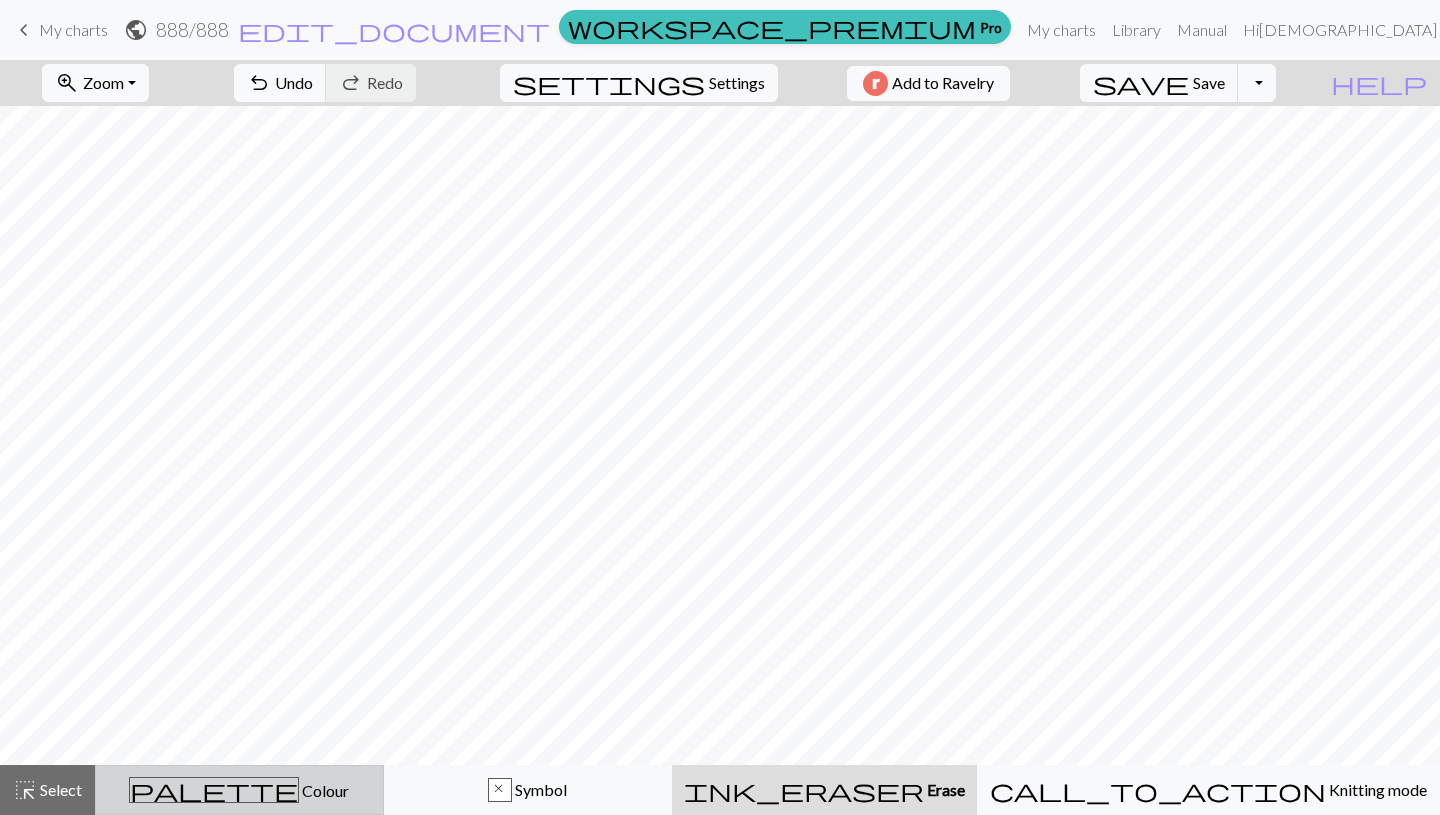 click on "palette   Colour   Colour" at bounding box center (239, 790) 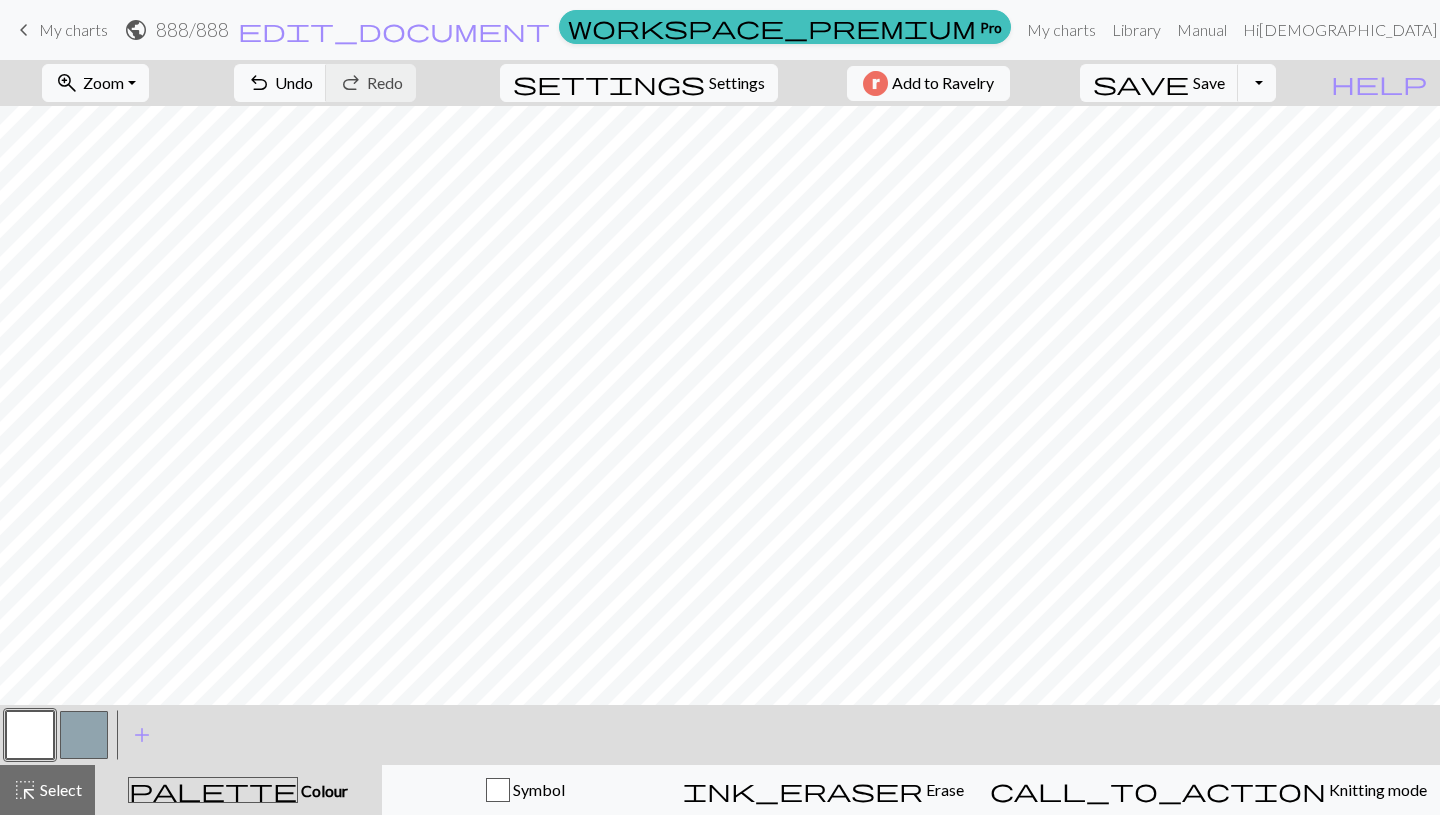 click at bounding box center [30, 735] 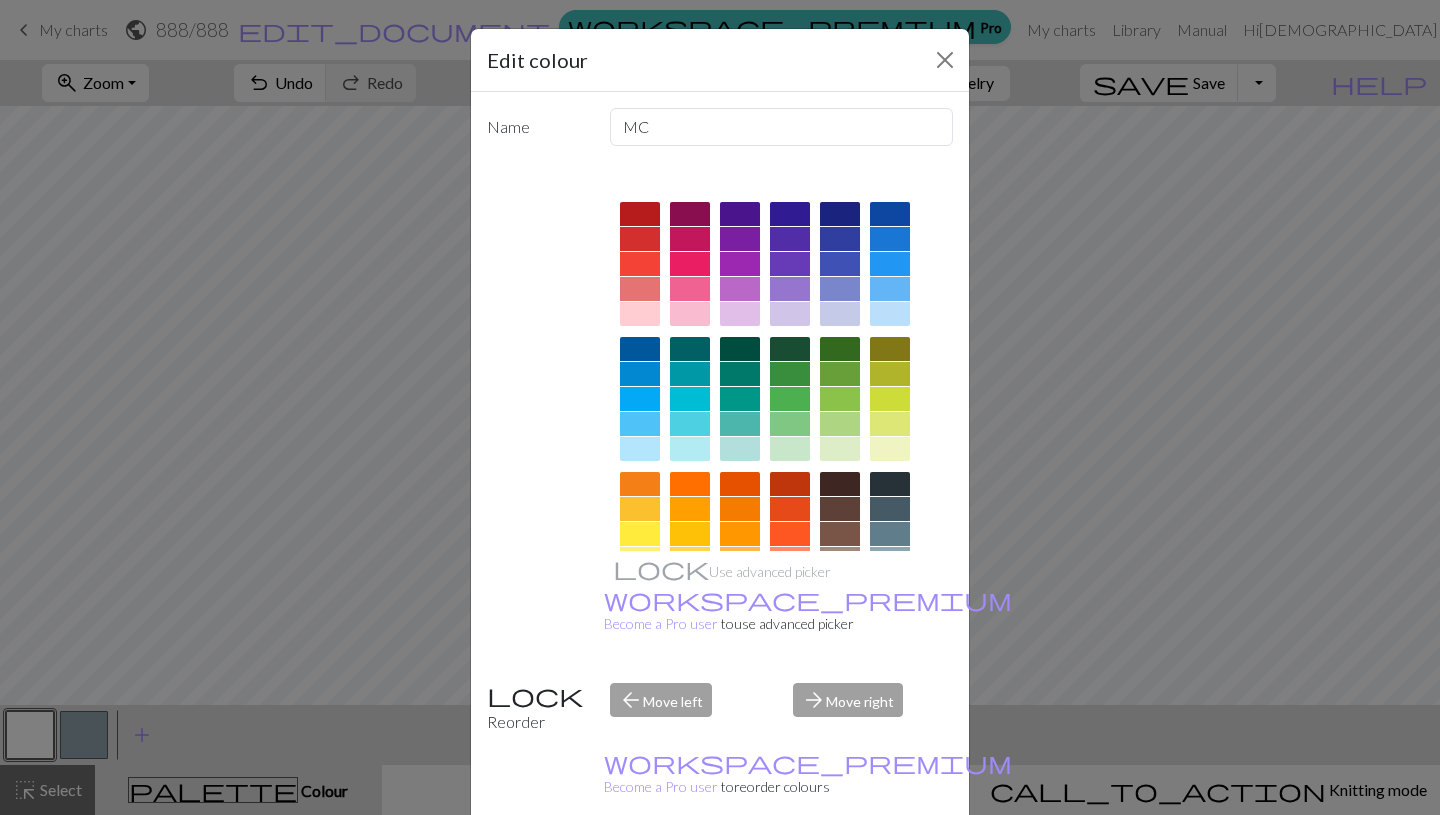 click on "Edit colour Name MC Use advanced picker workspace_premium Become a Pro user   to  use advanced picker Reorder arrow_back Move left arrow_forward Move right workspace_premium Become a Pro user   to  reorder colours Delete Done Cancel" at bounding box center [720, 407] 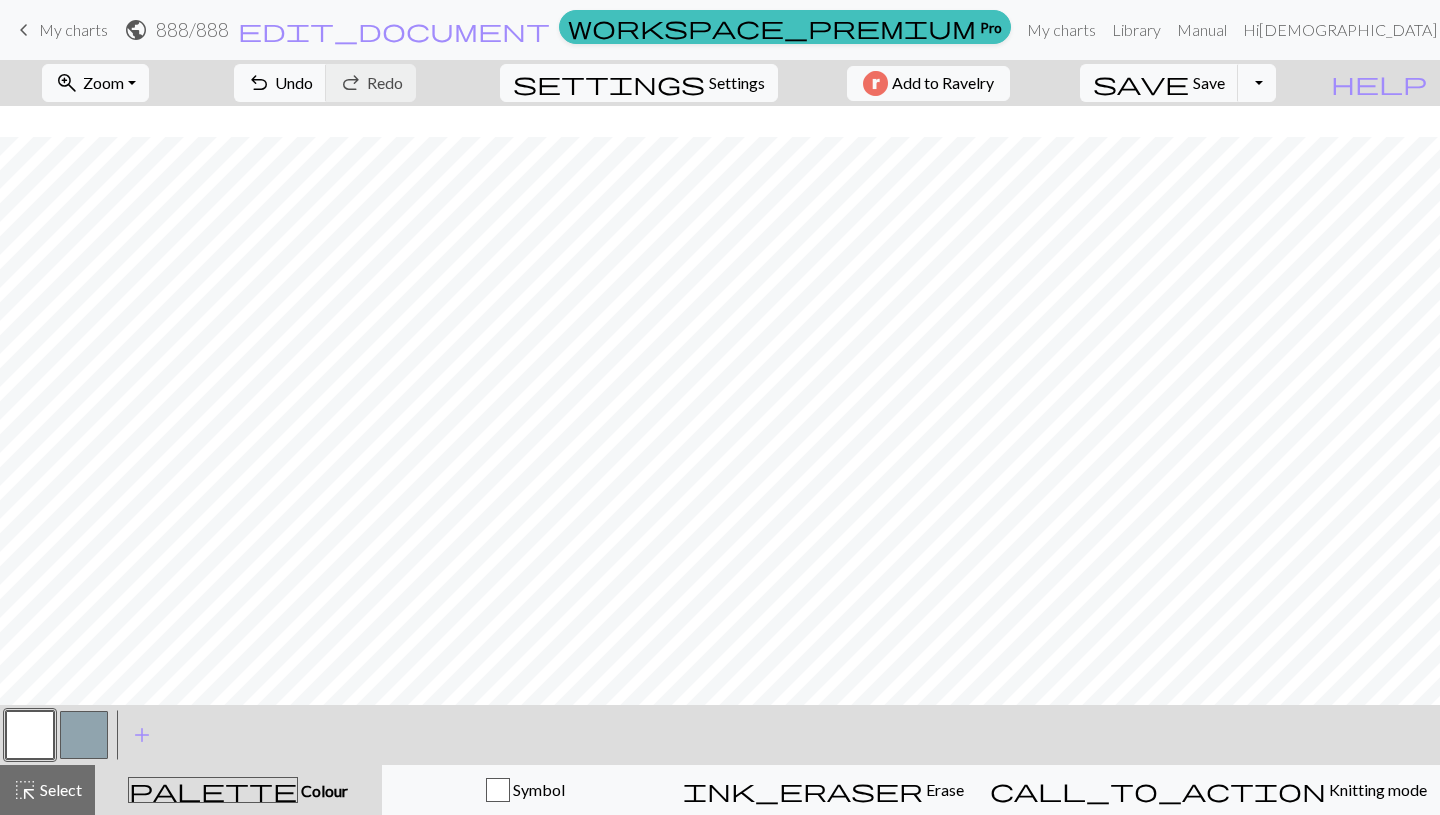 scroll, scrollTop: 31, scrollLeft: 0, axis: vertical 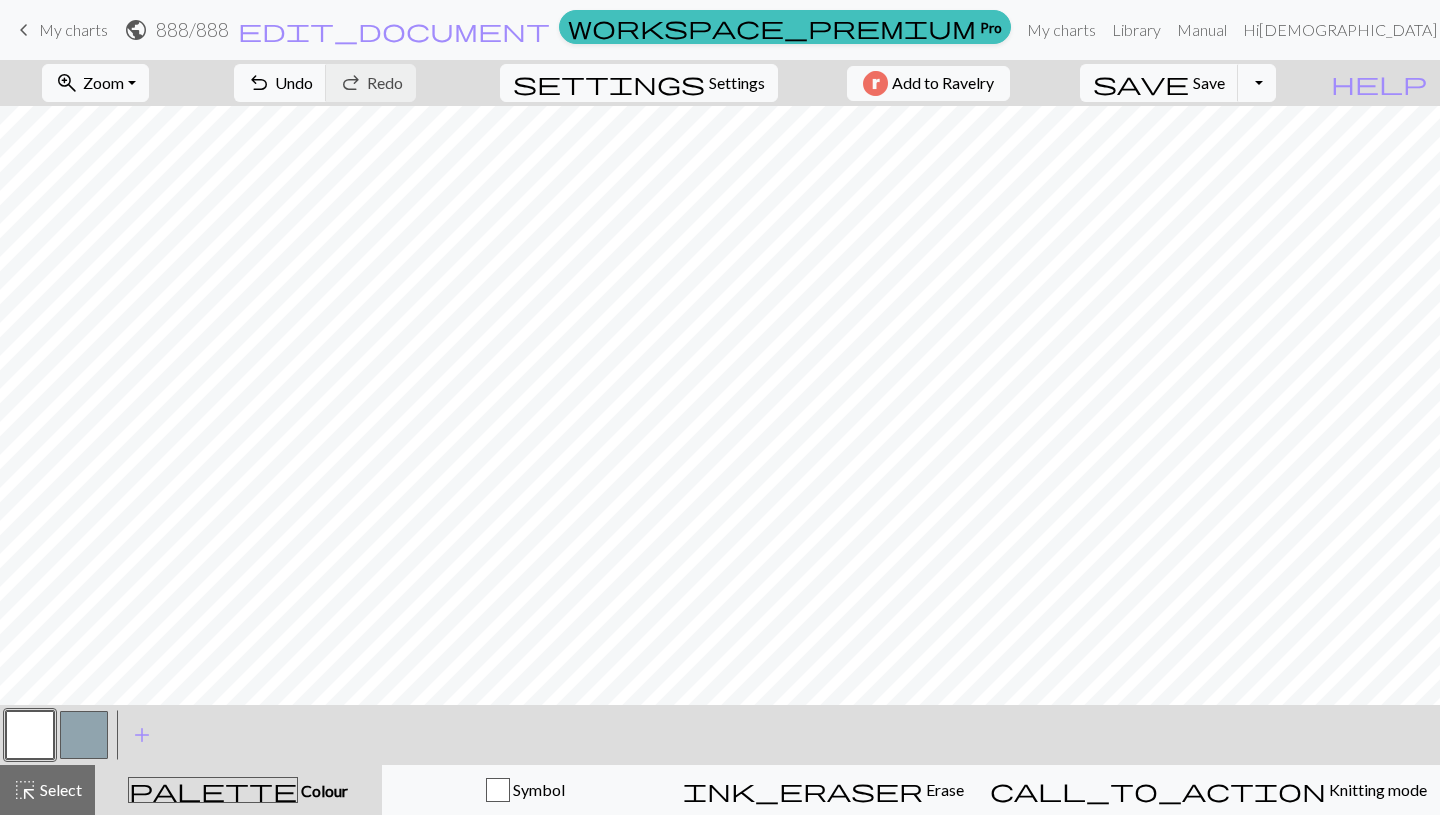 click at bounding box center [84, 735] 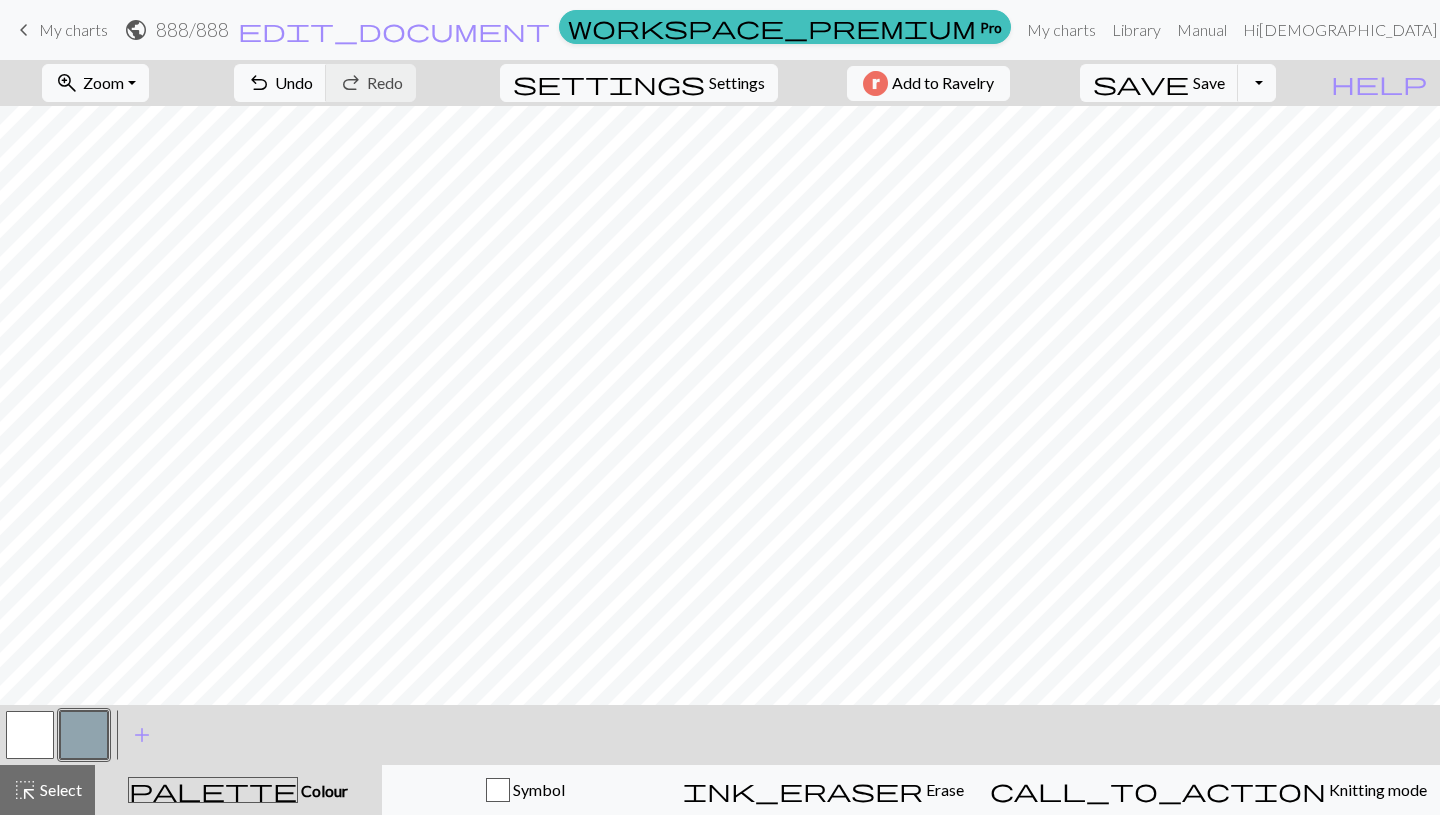 click at bounding box center [30, 735] 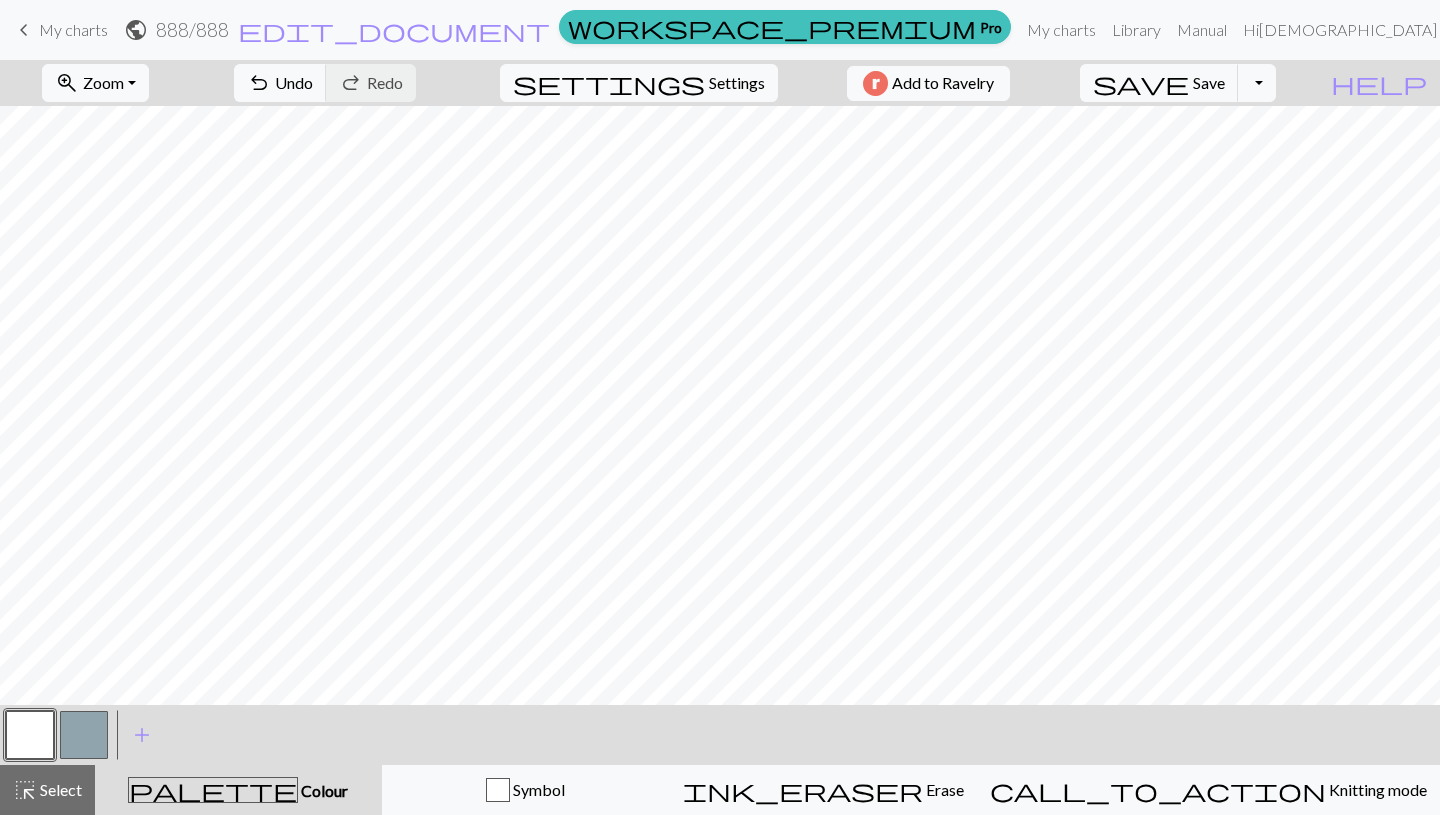 click at bounding box center (84, 735) 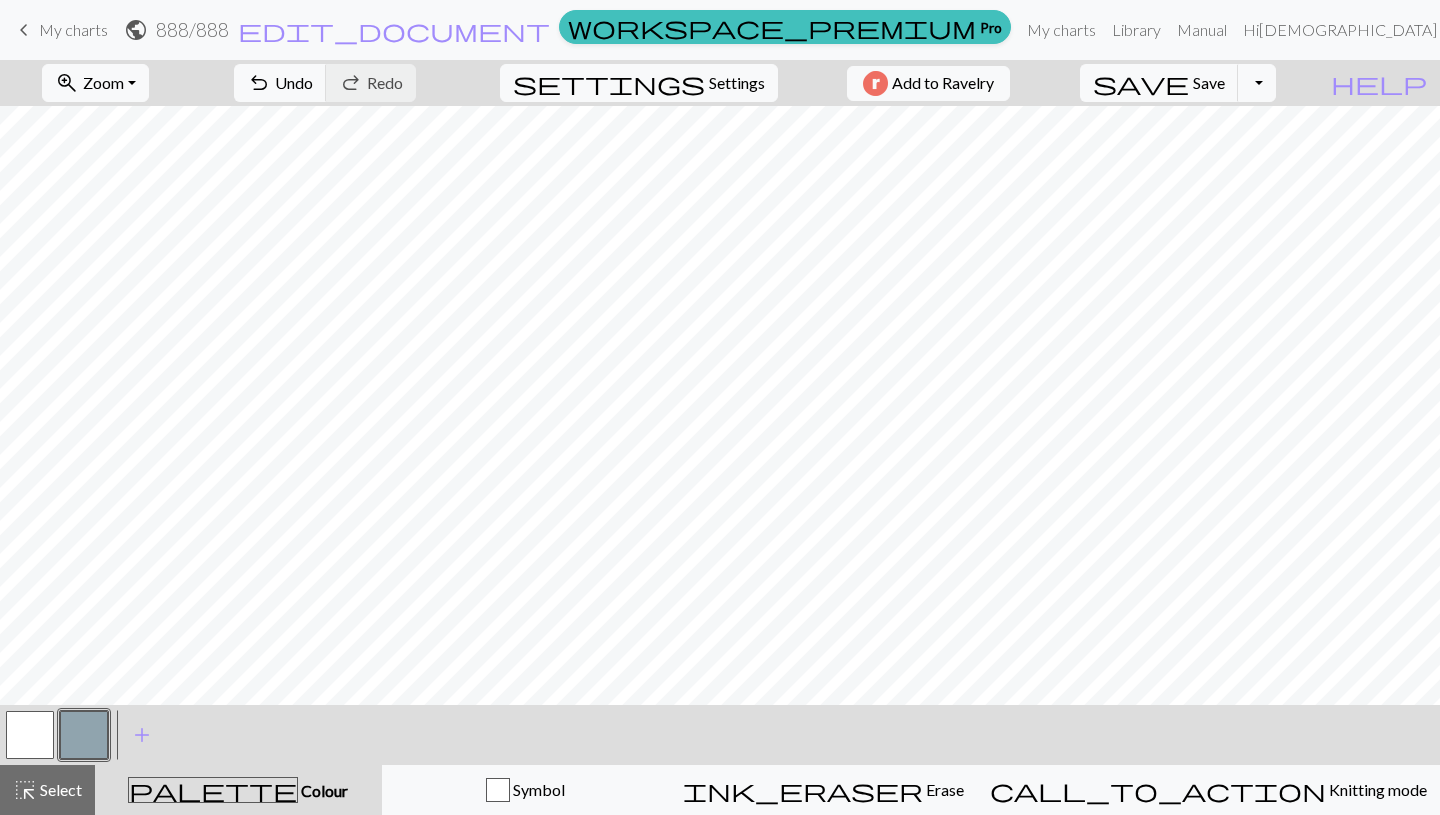 click at bounding box center [30, 735] 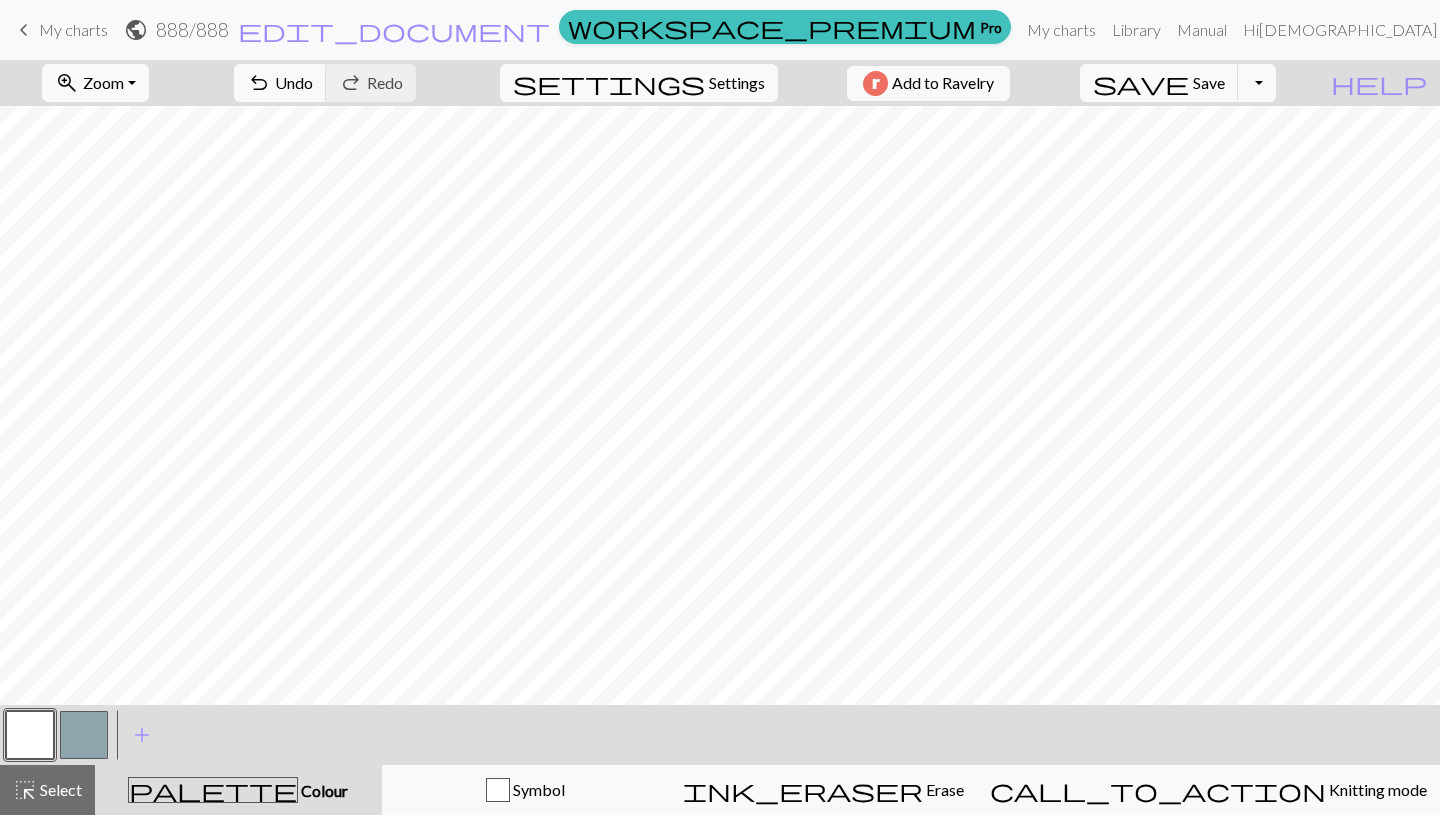 click at bounding box center (84, 735) 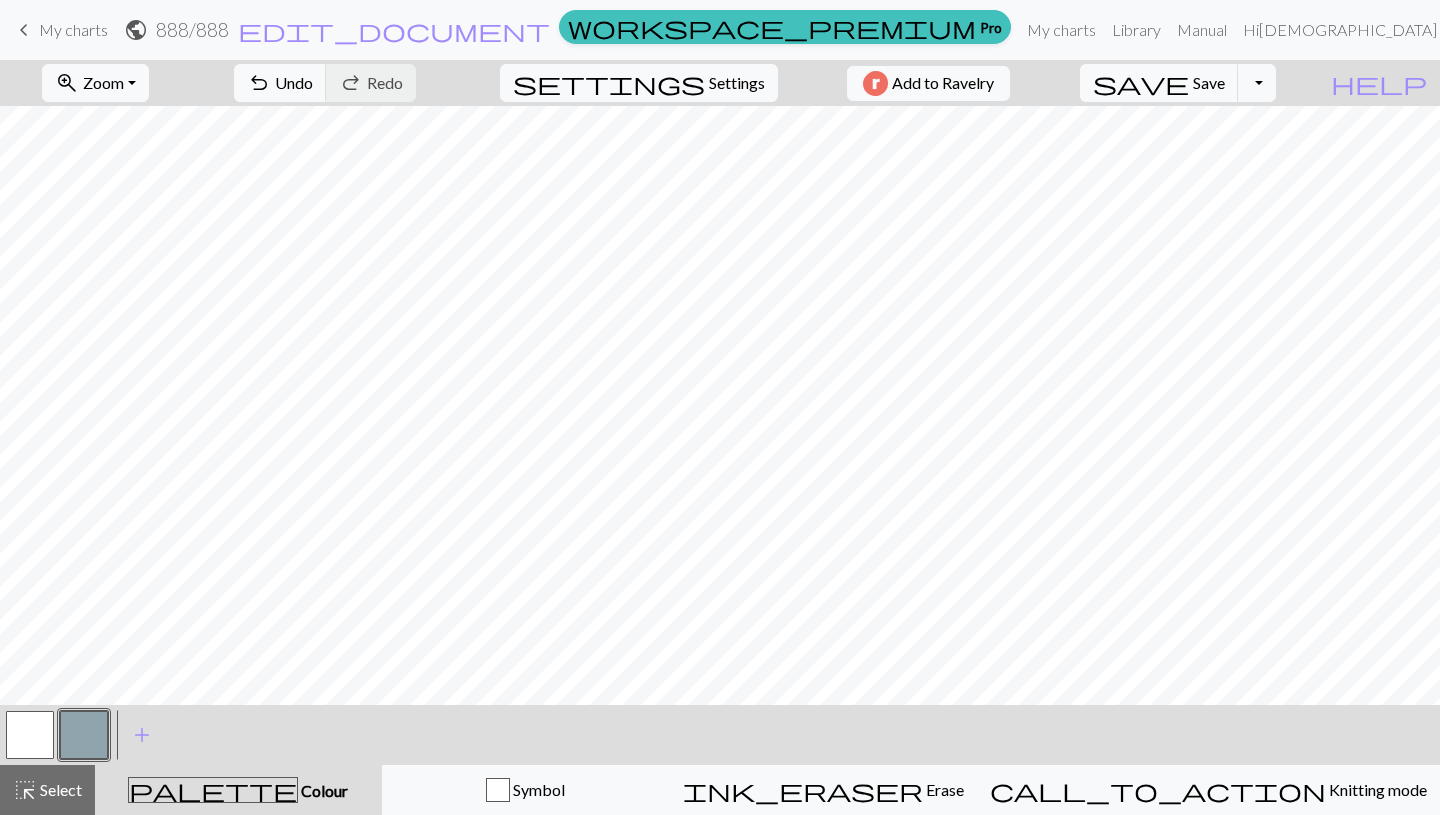 click at bounding box center (30, 735) 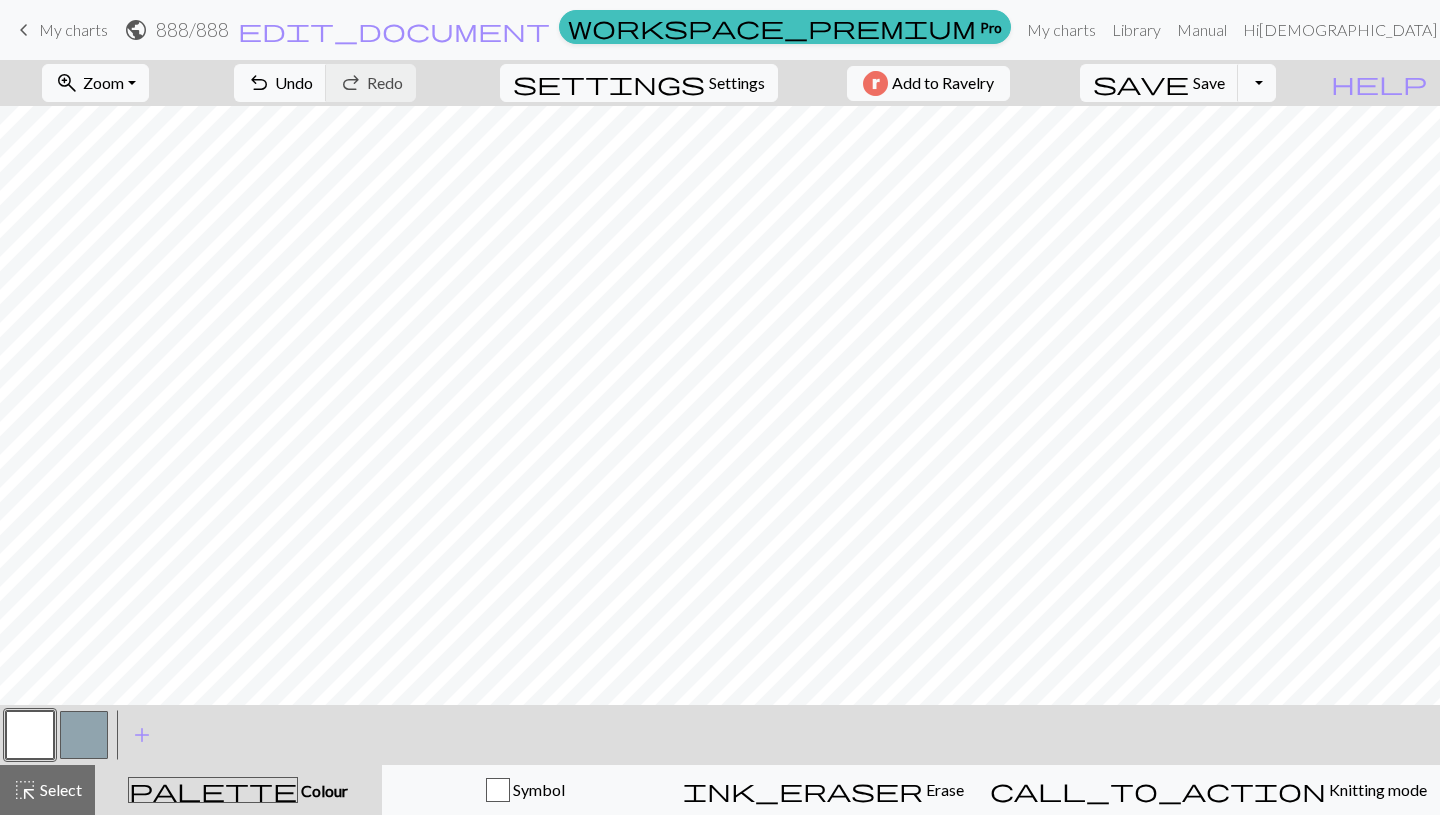 click at bounding box center (30, 735) 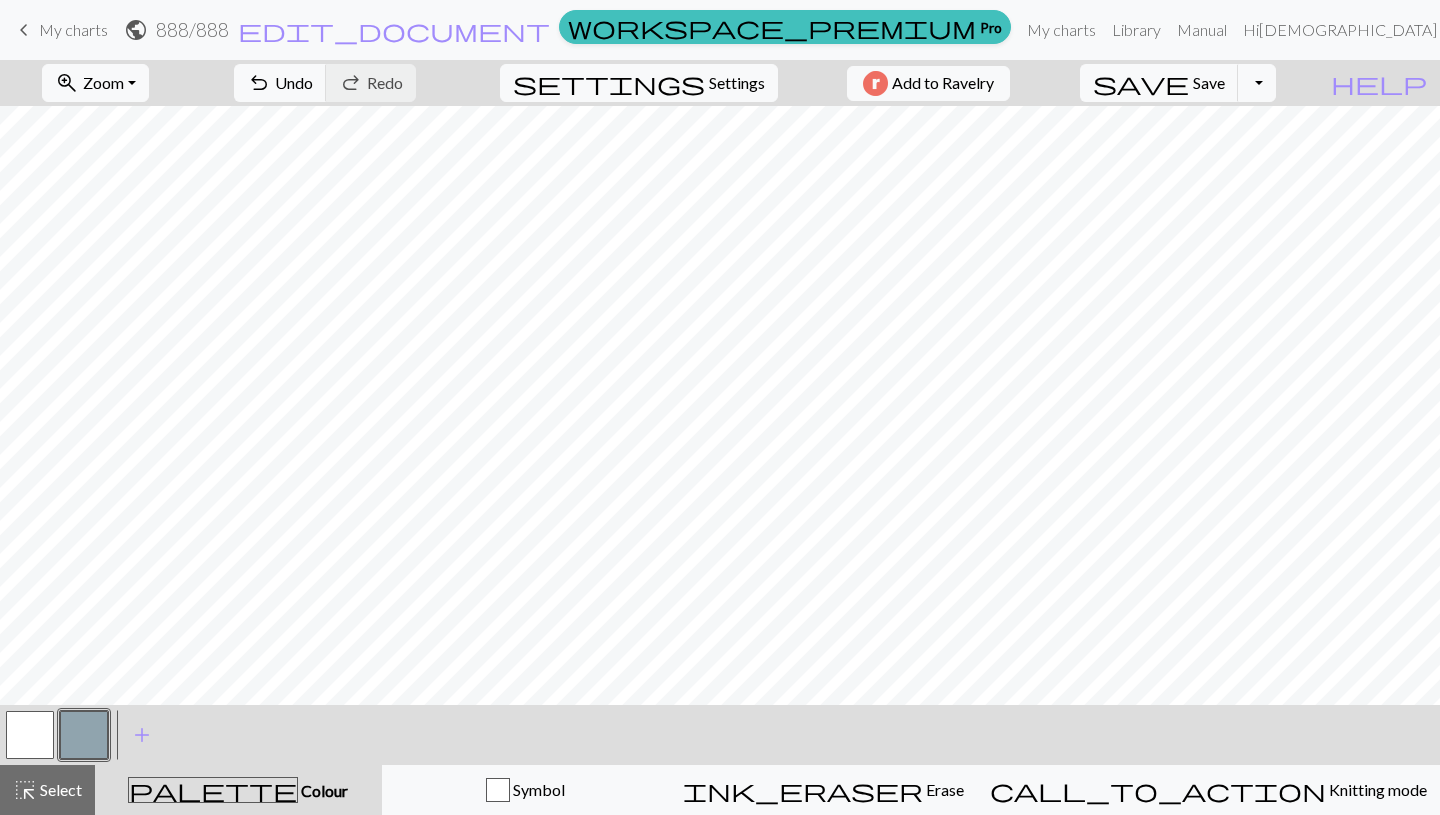 click at bounding box center (30, 735) 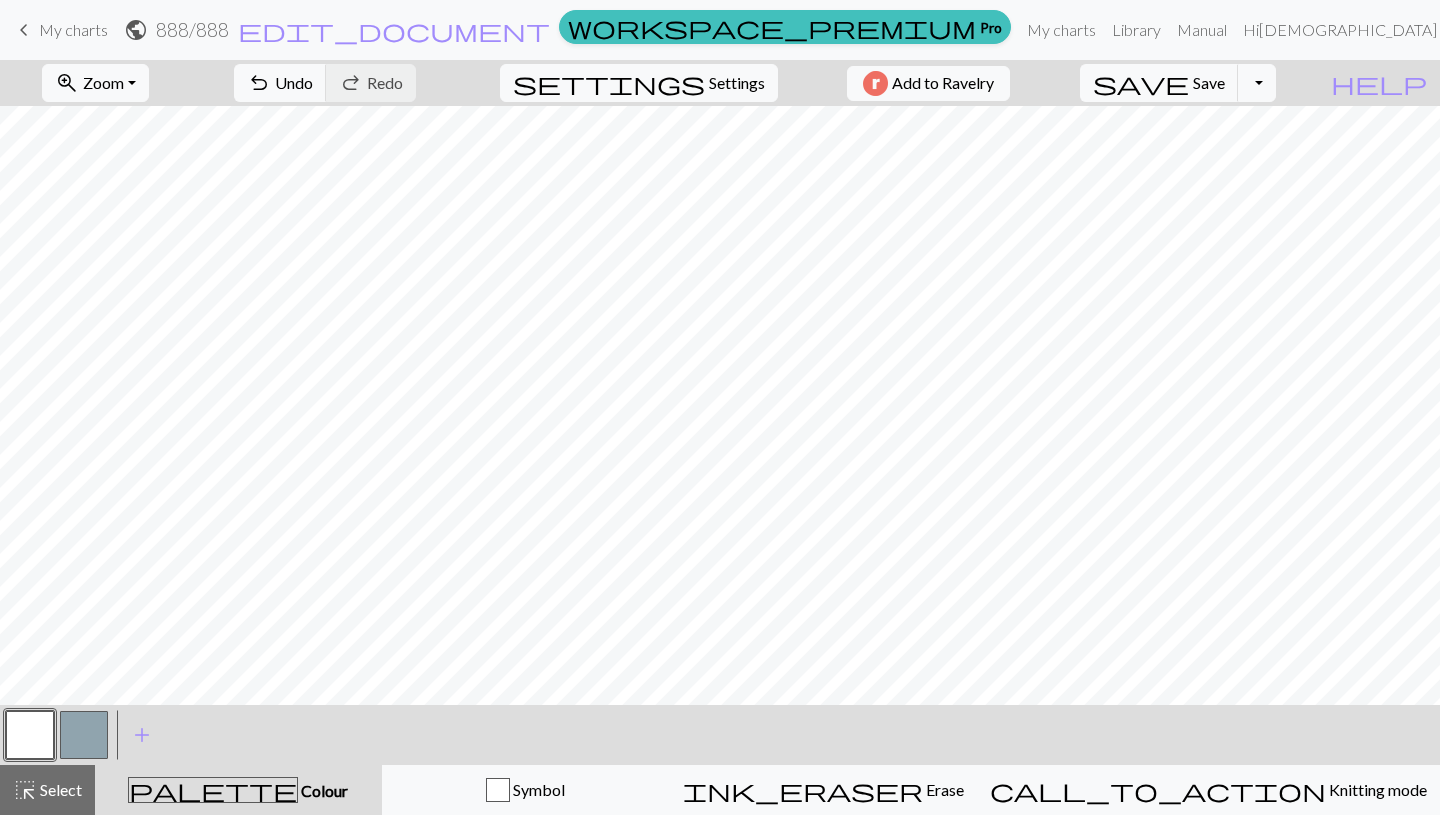 click at bounding box center [30, 735] 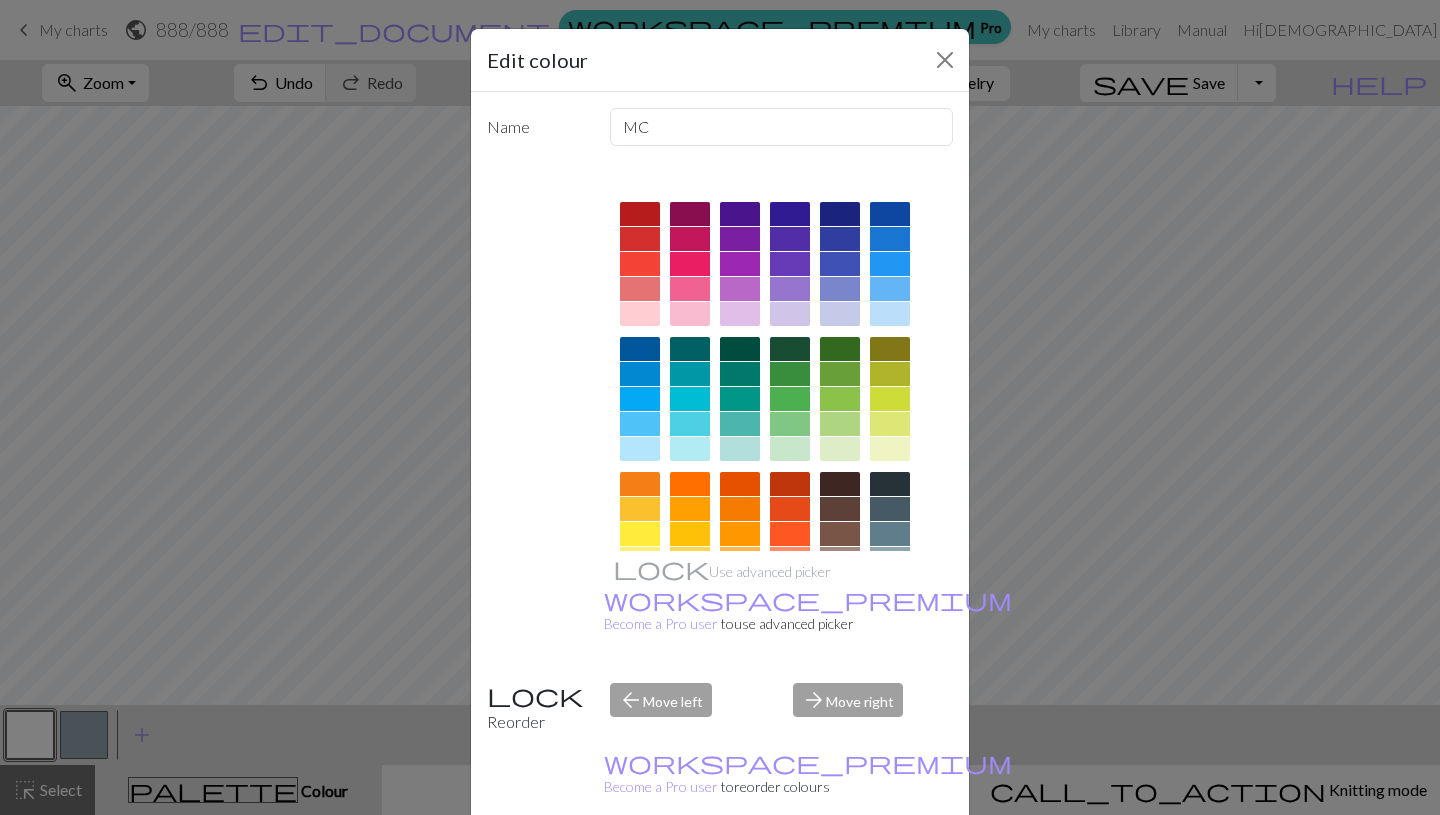click on "Done" at bounding box center (840, 866) 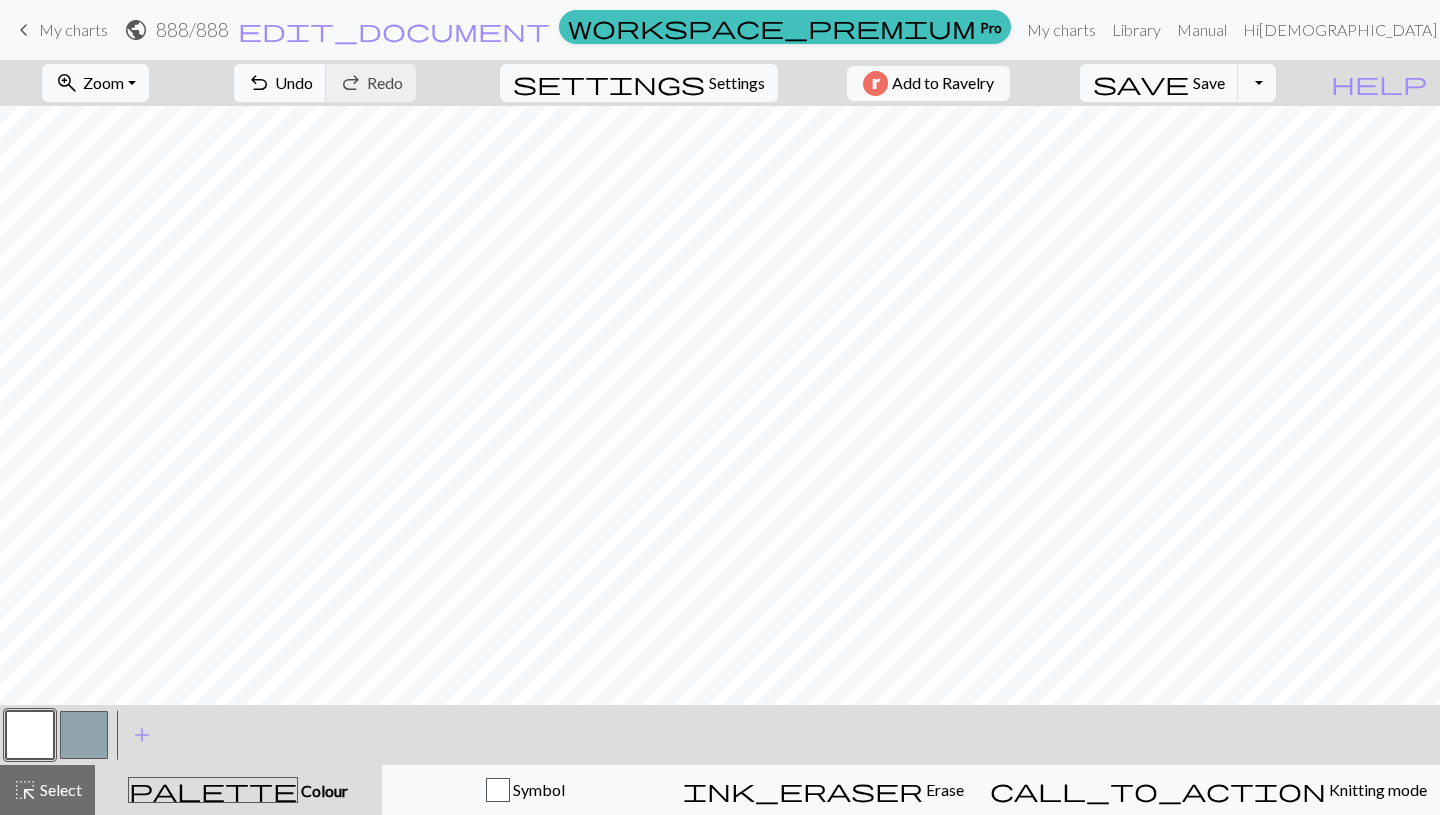 click at bounding box center [84, 735] 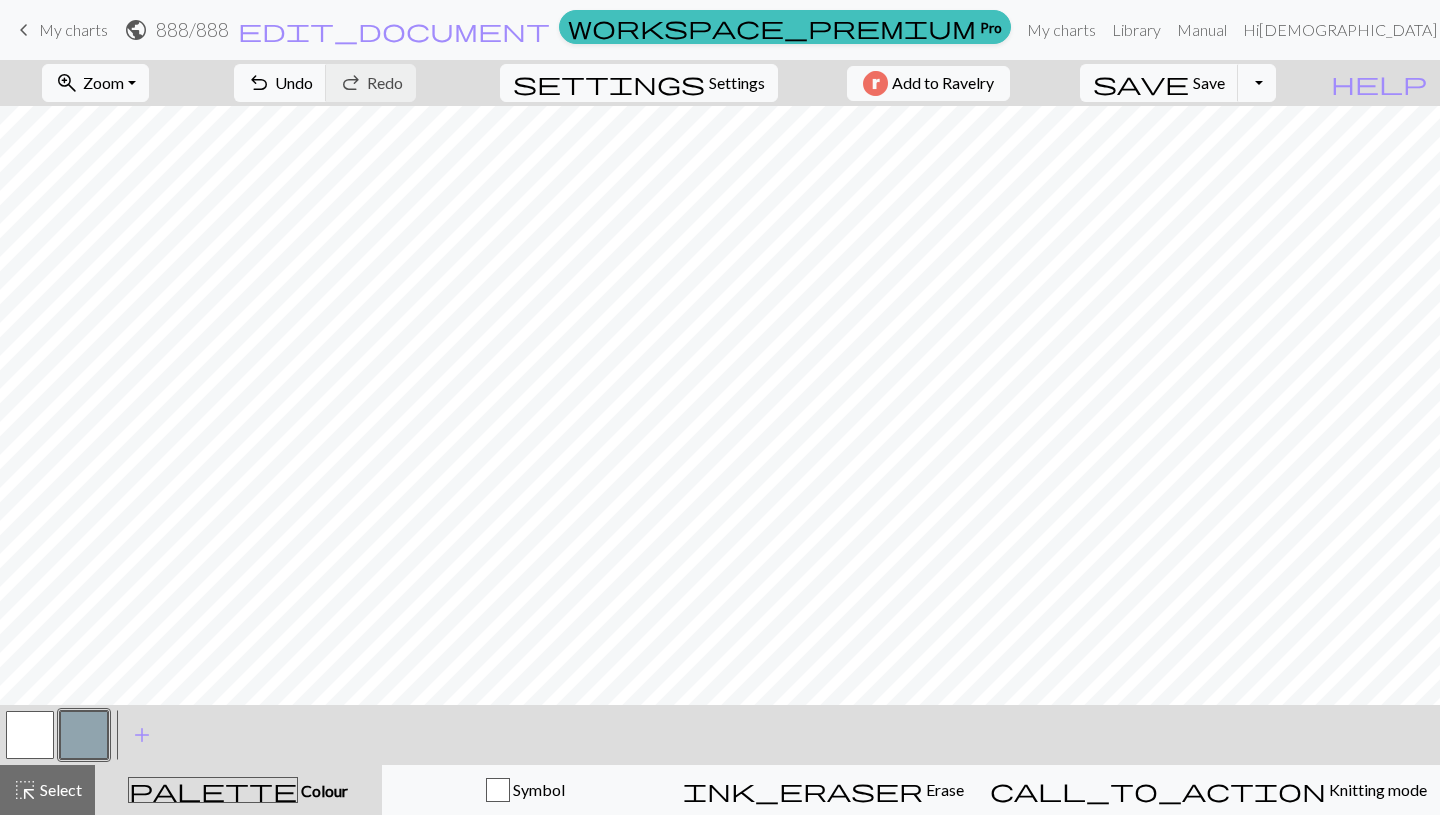 click at bounding box center (30, 735) 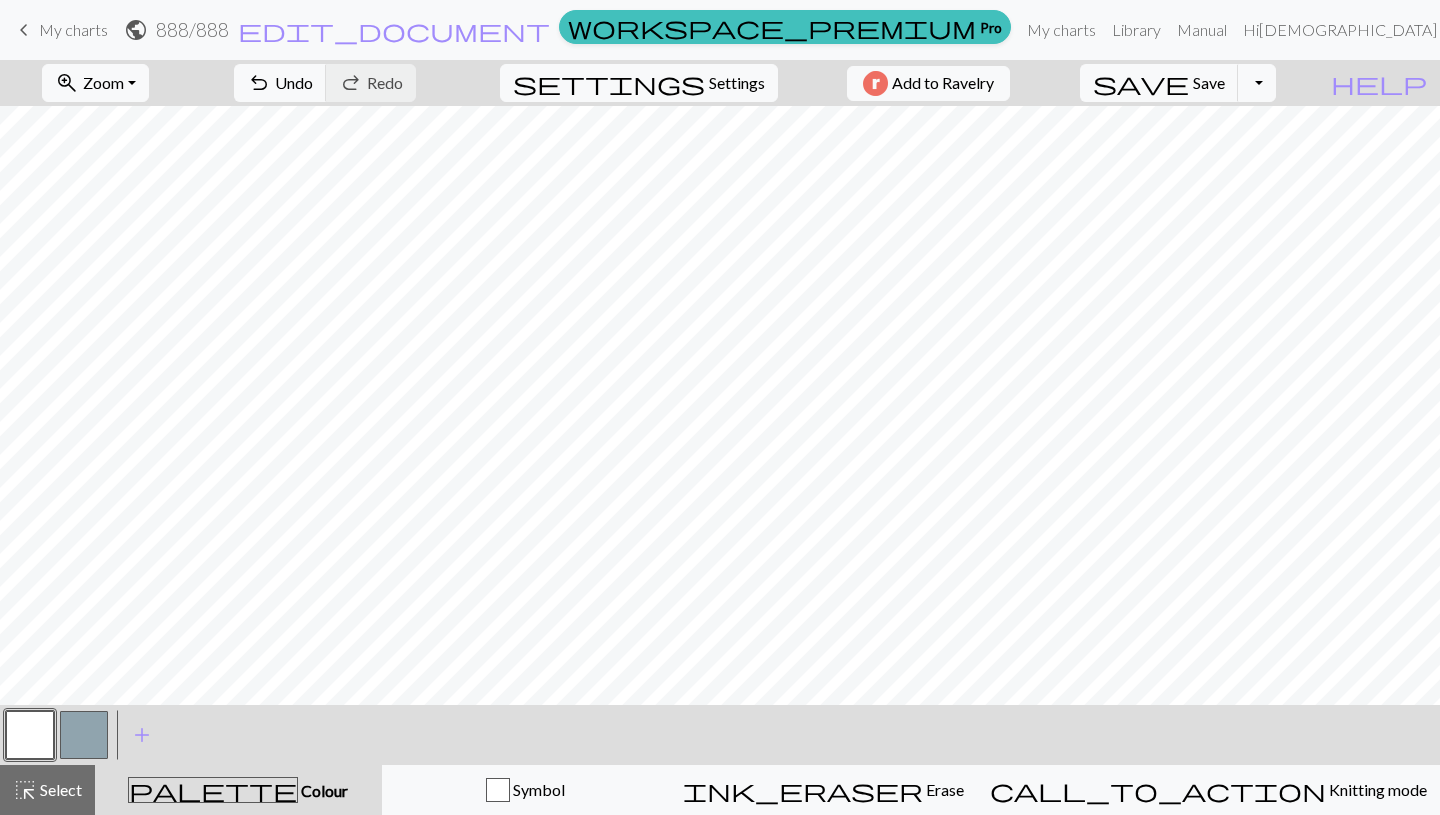 click at bounding box center [84, 735] 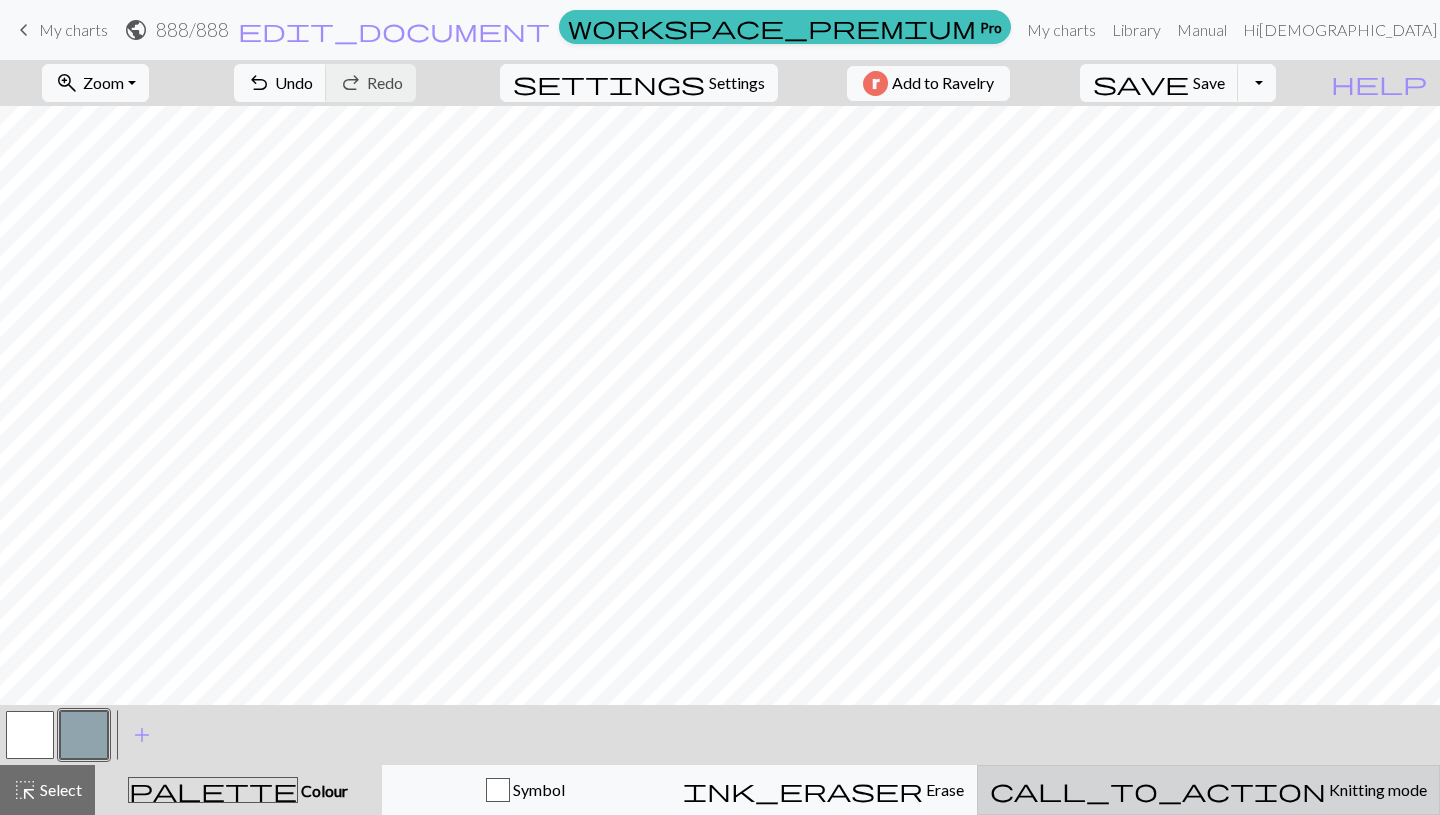 click on "Knitting mode" at bounding box center [1376, 789] 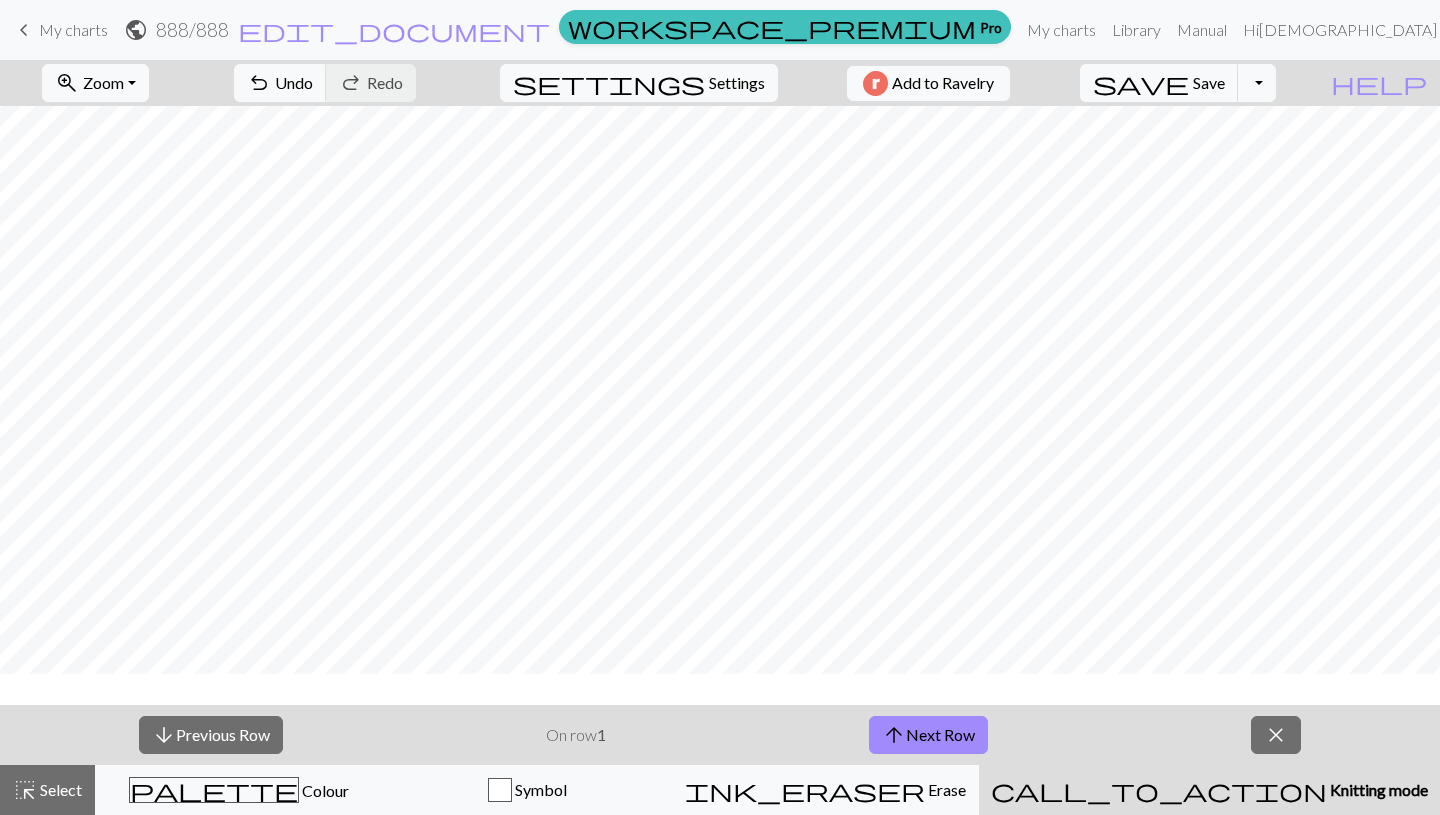 scroll, scrollTop: 0, scrollLeft: 0, axis: both 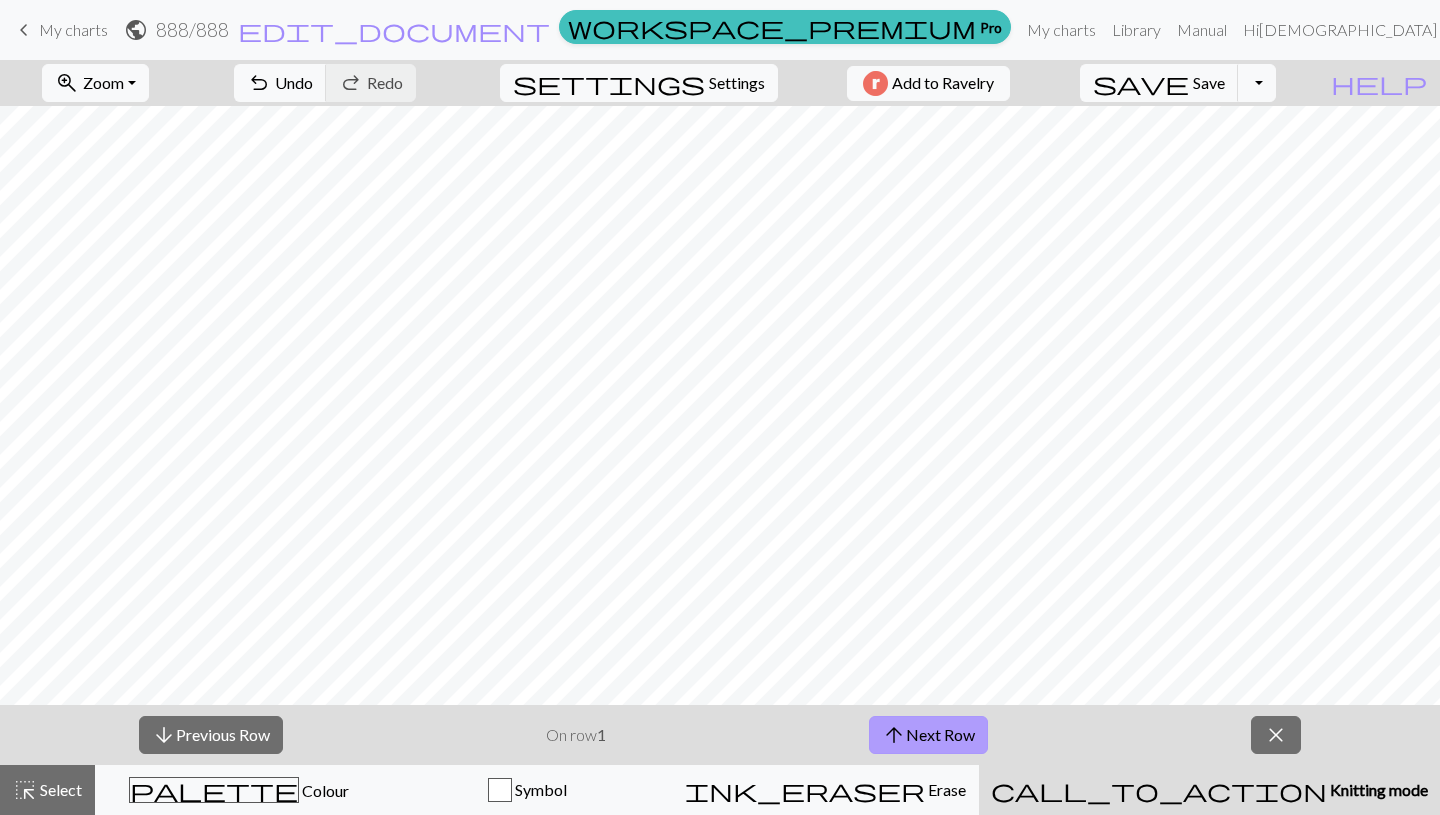click on "arrow_upward  Next Row" at bounding box center (928, 735) 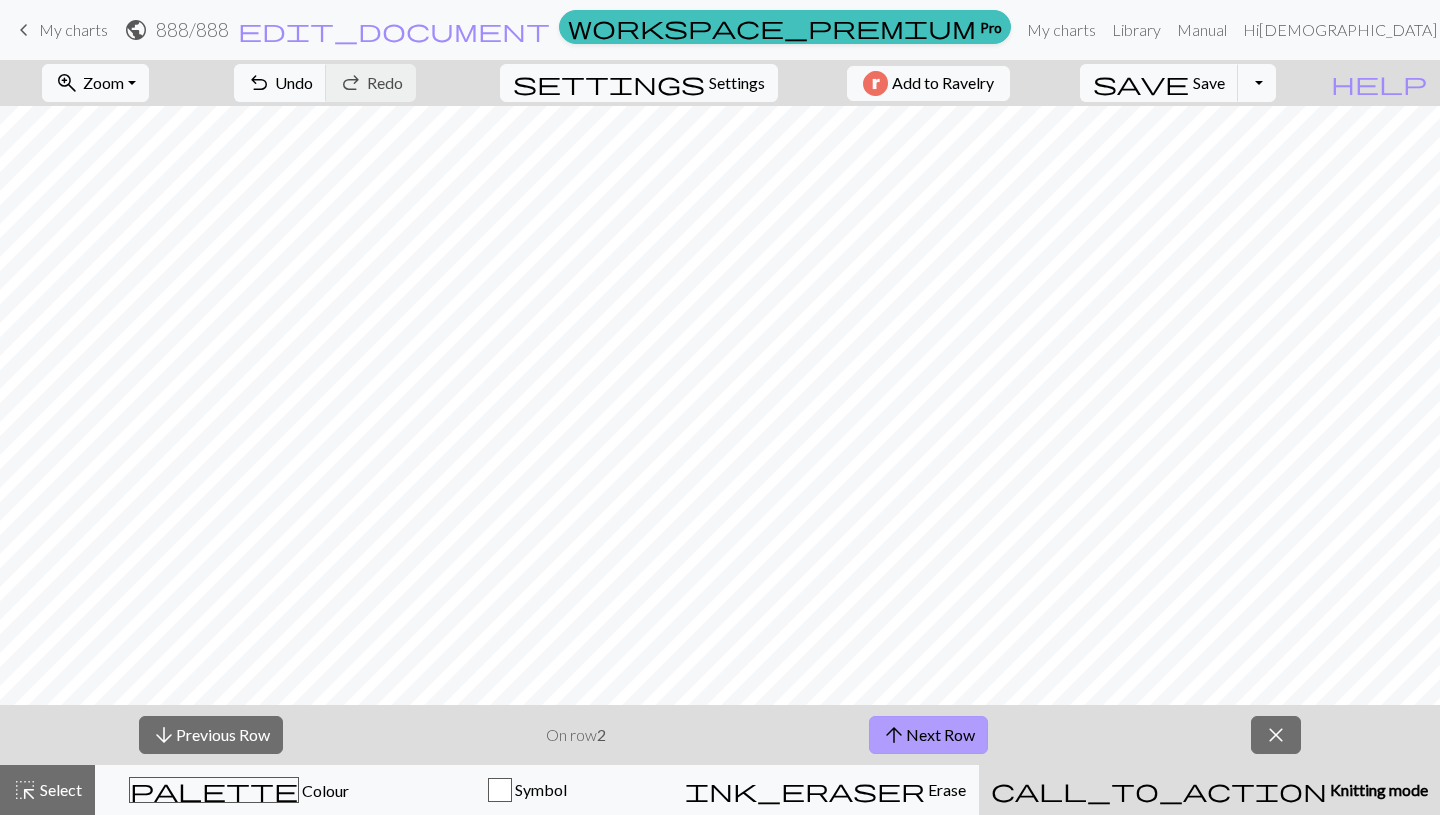click on "arrow_upward  Next Row" at bounding box center [928, 735] 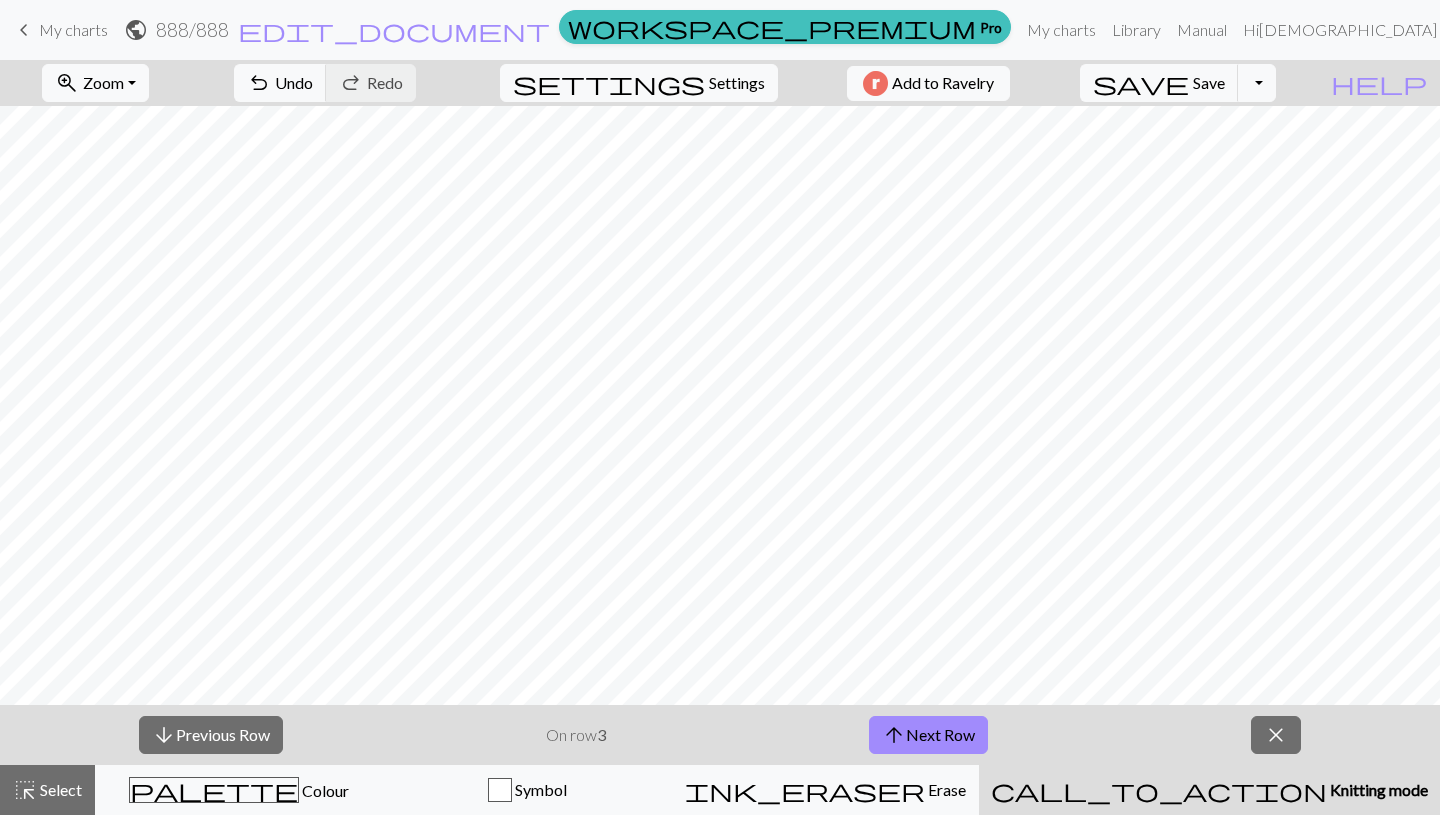 scroll, scrollTop: 0, scrollLeft: 0, axis: both 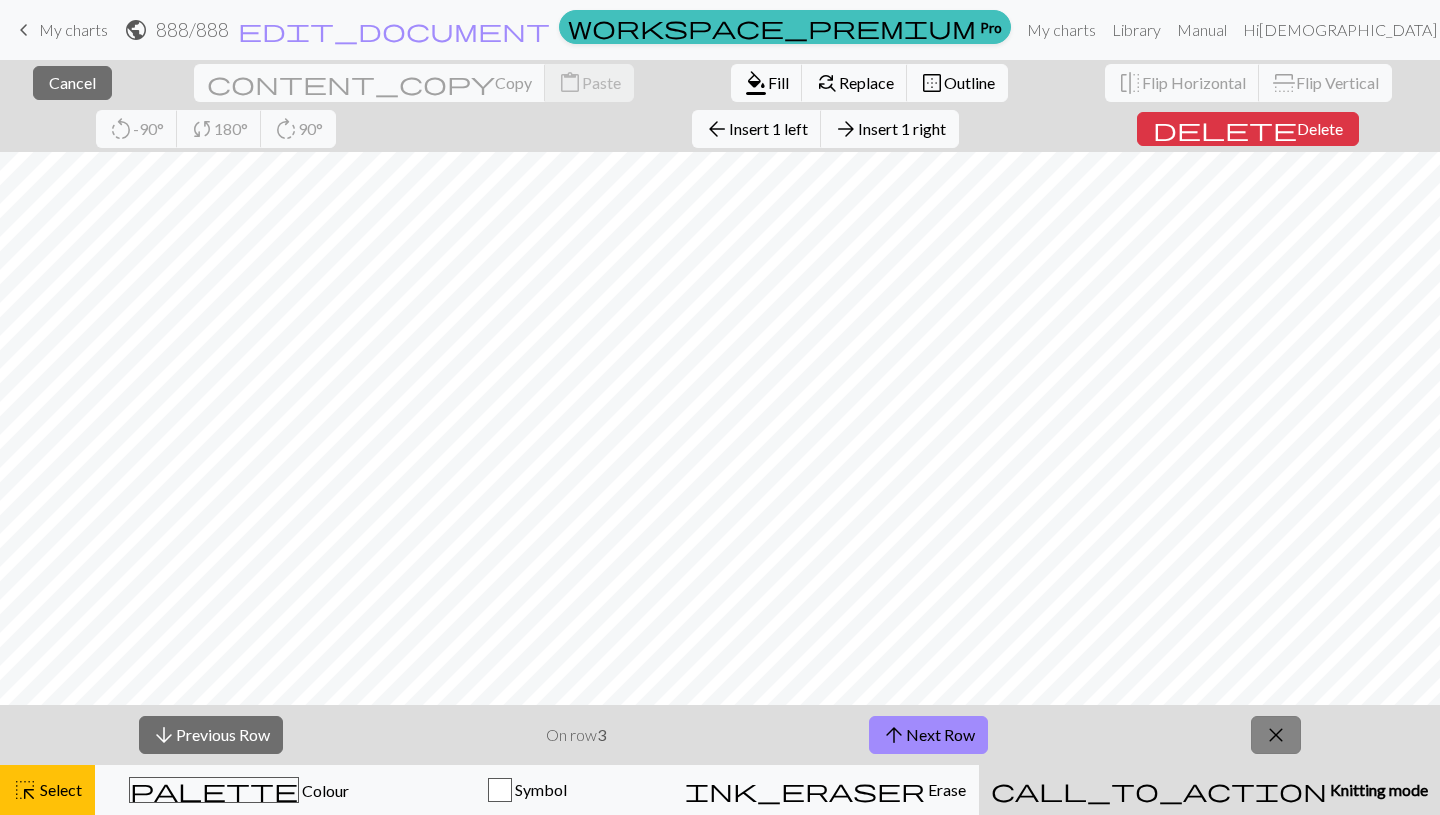click on "close" at bounding box center [1276, 735] 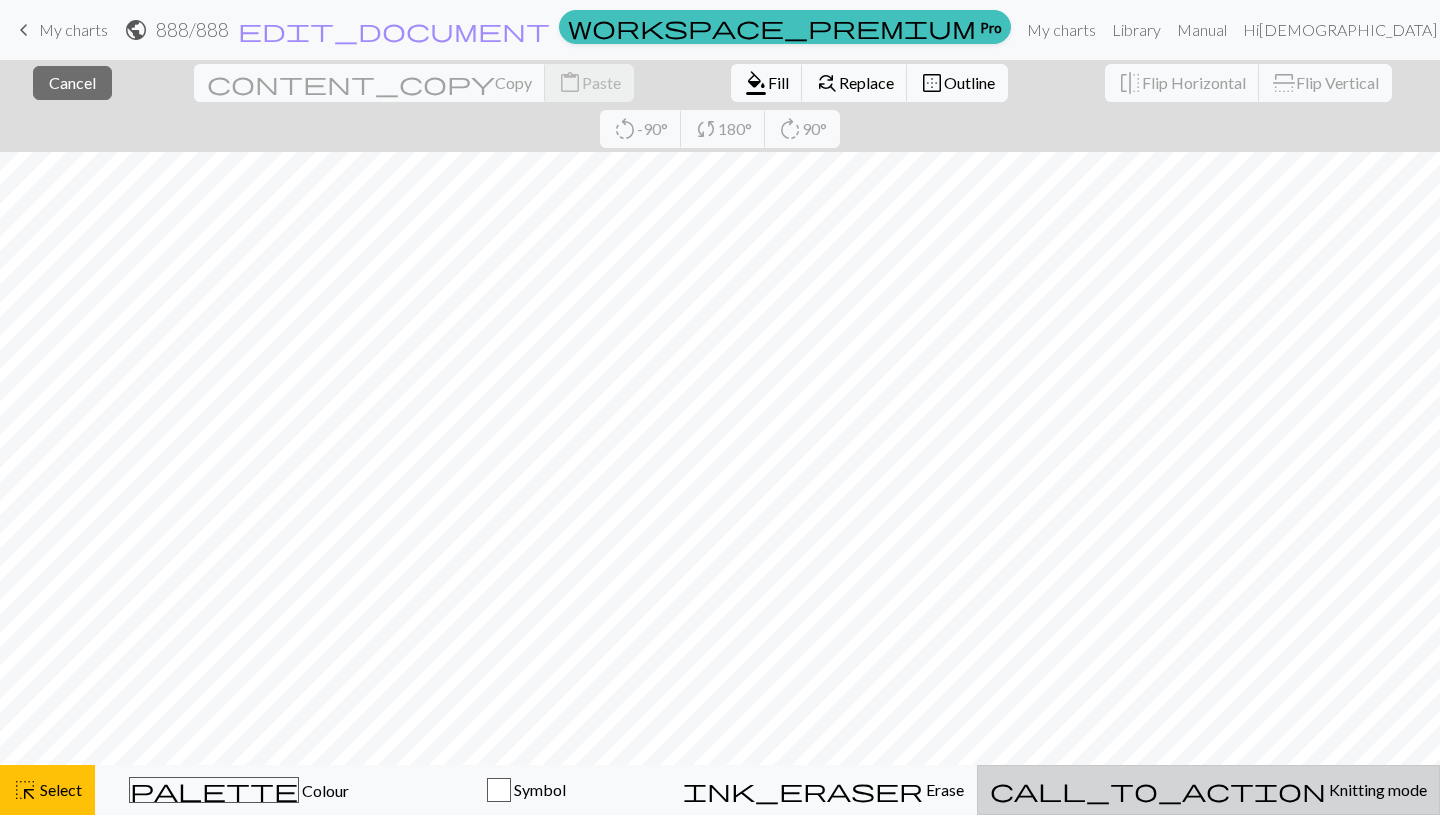 click on "Knitting mode" at bounding box center [1376, 789] 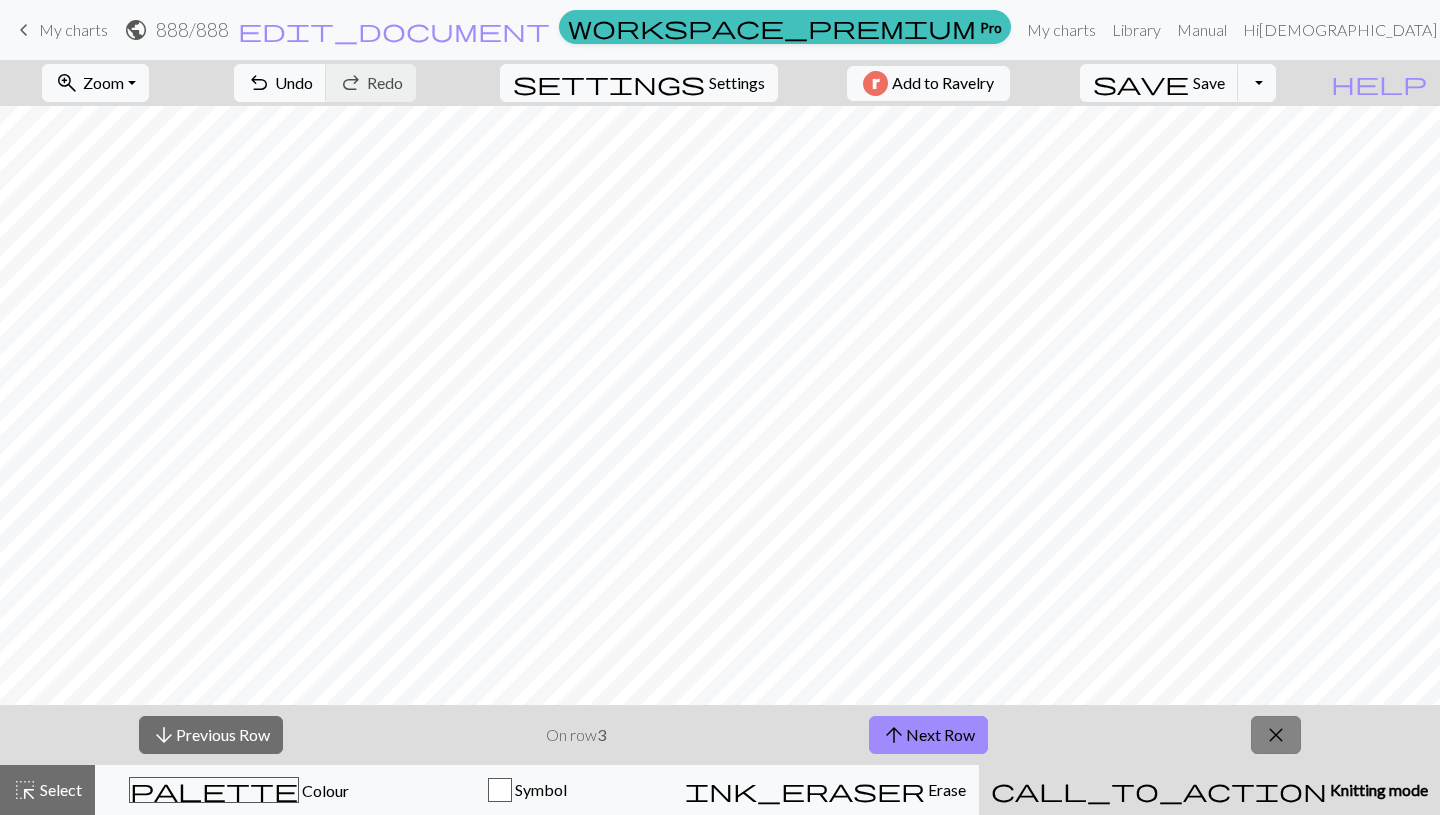 click on "close" at bounding box center (1276, 735) 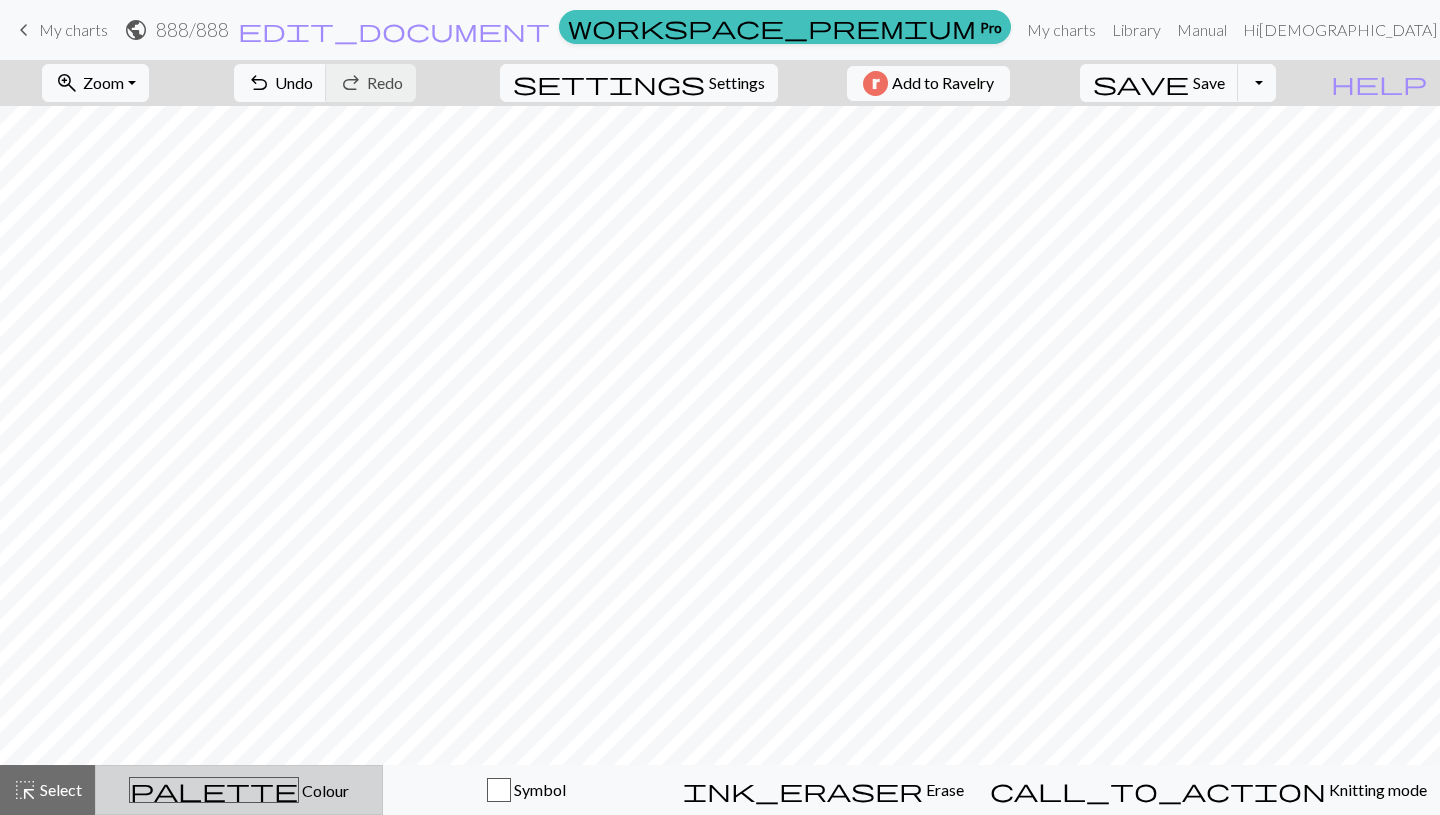 click on "palette" at bounding box center [214, 790] 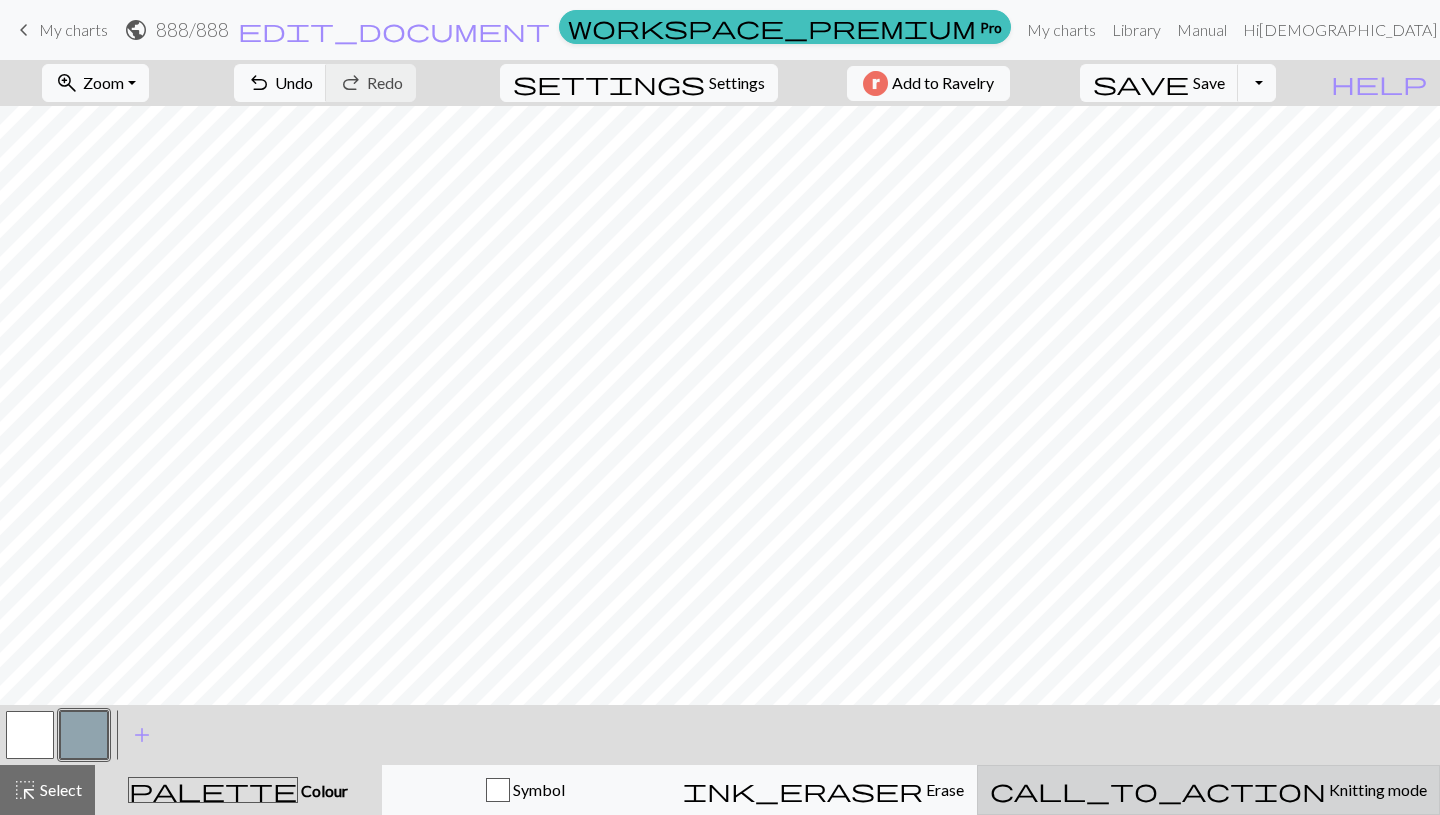 click on "call_to_action" at bounding box center [1158, 790] 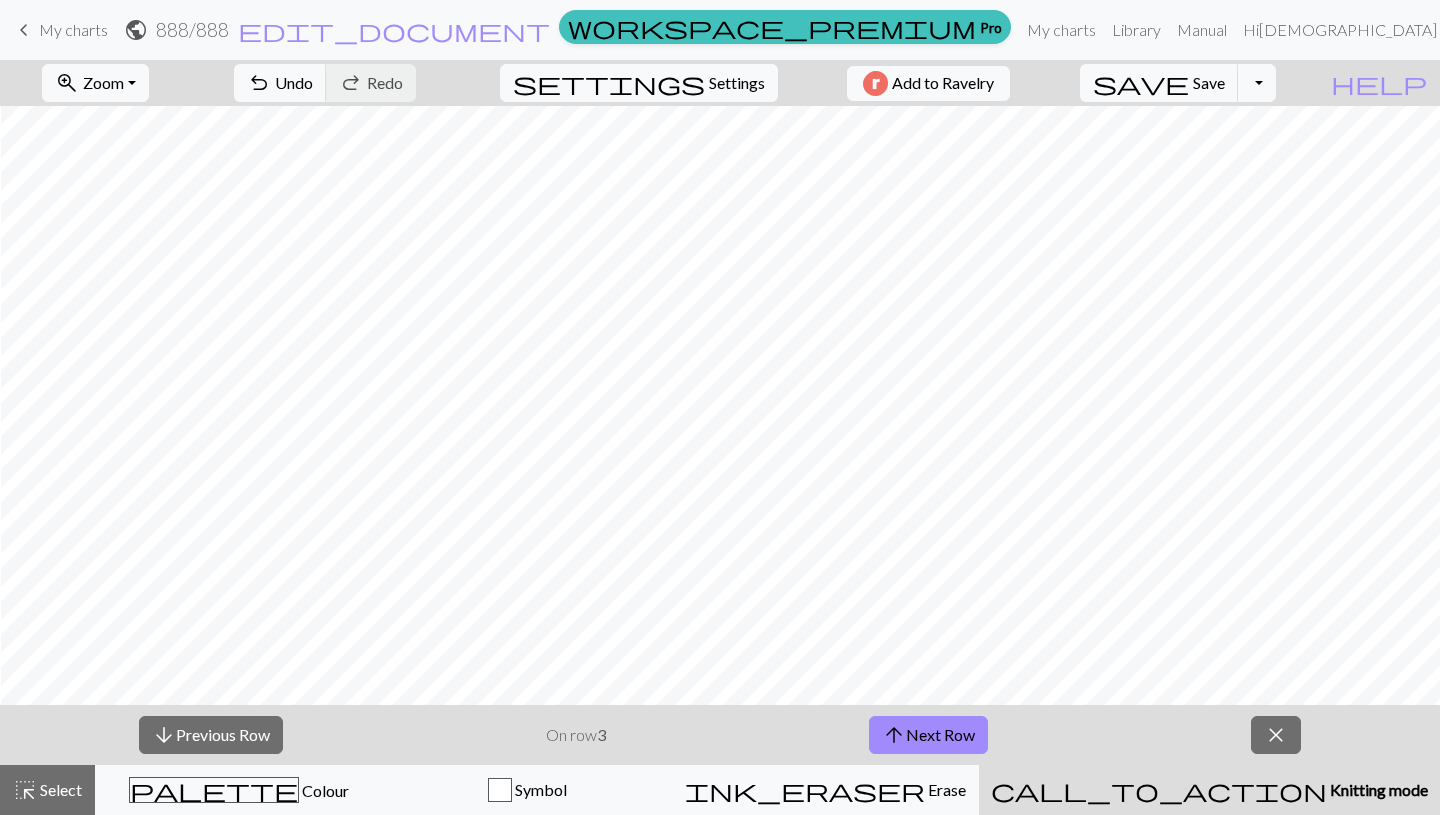 scroll, scrollTop: 0, scrollLeft: 14, axis: horizontal 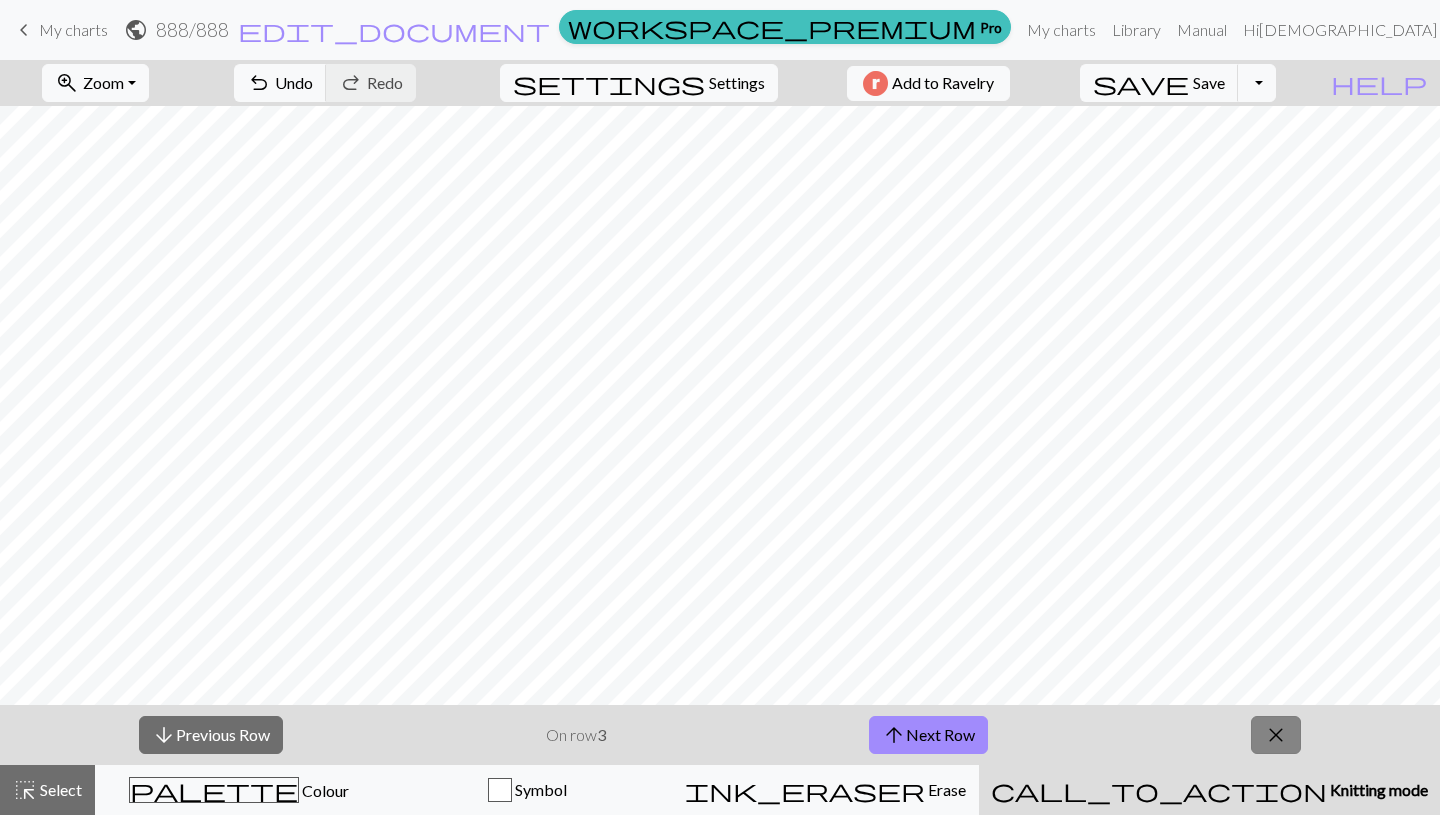 click on "close" at bounding box center (1276, 735) 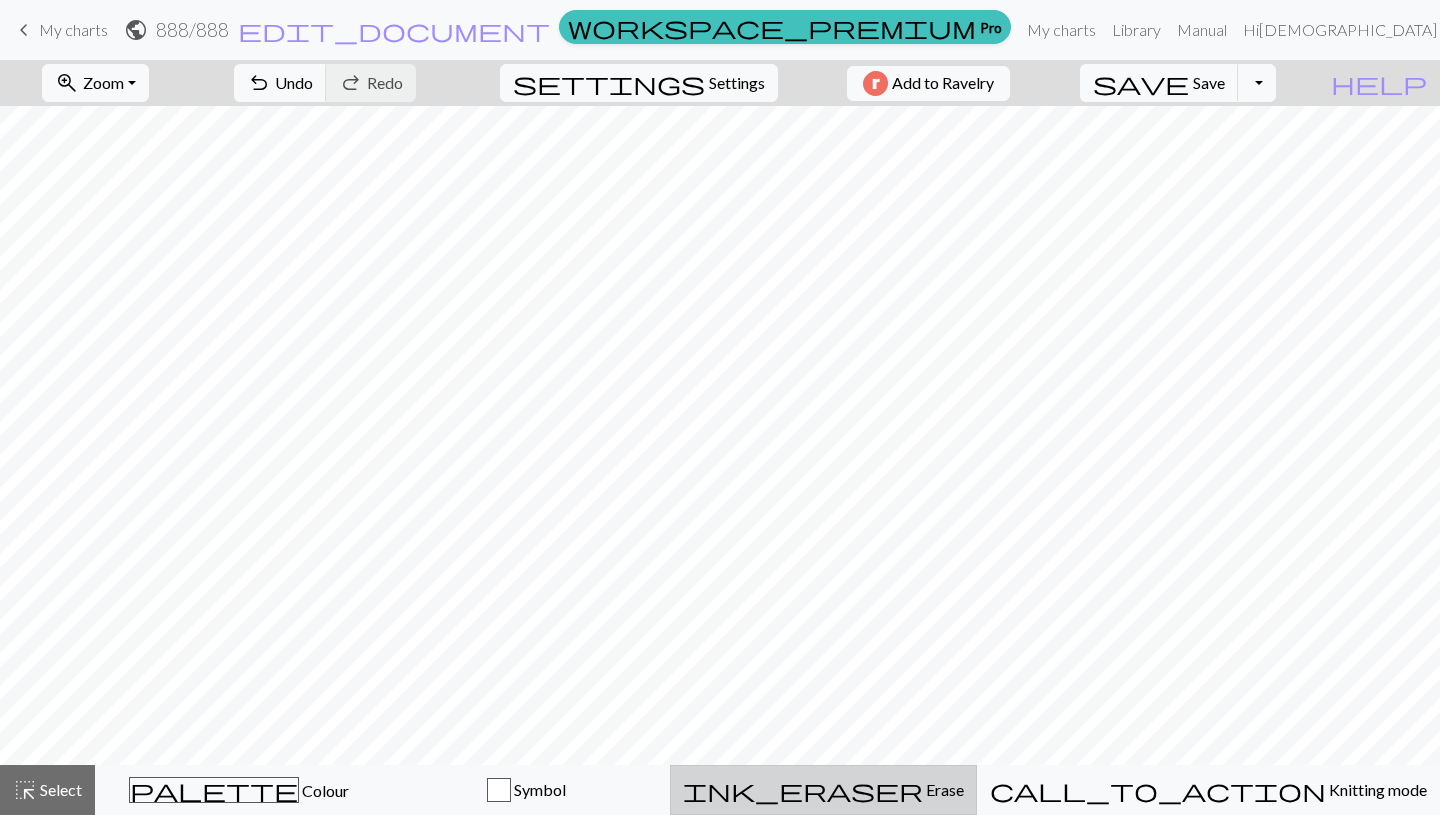 click on "ink_eraser" at bounding box center (803, 790) 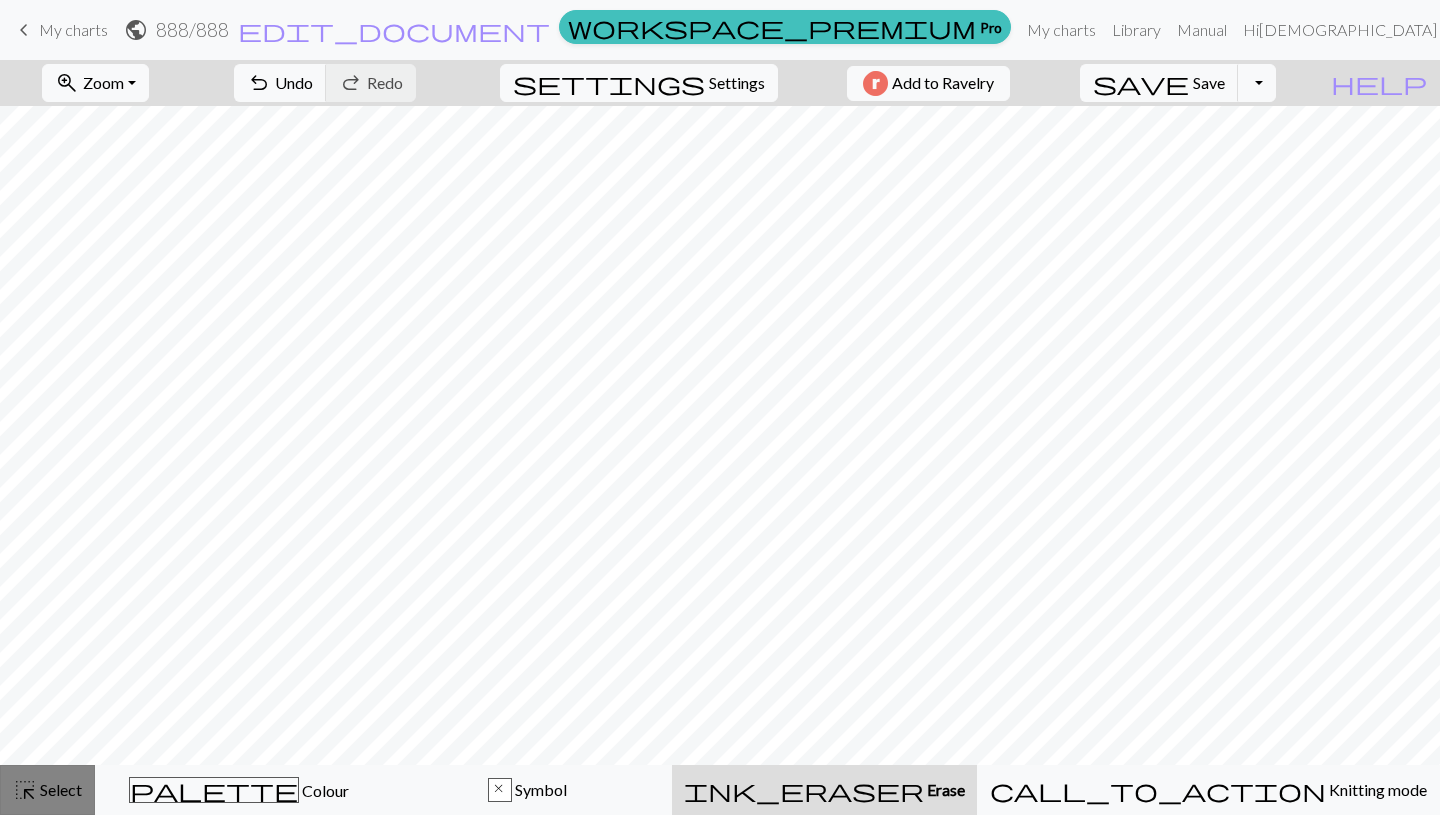 click on "highlight_alt   Select   Select" at bounding box center (47, 790) 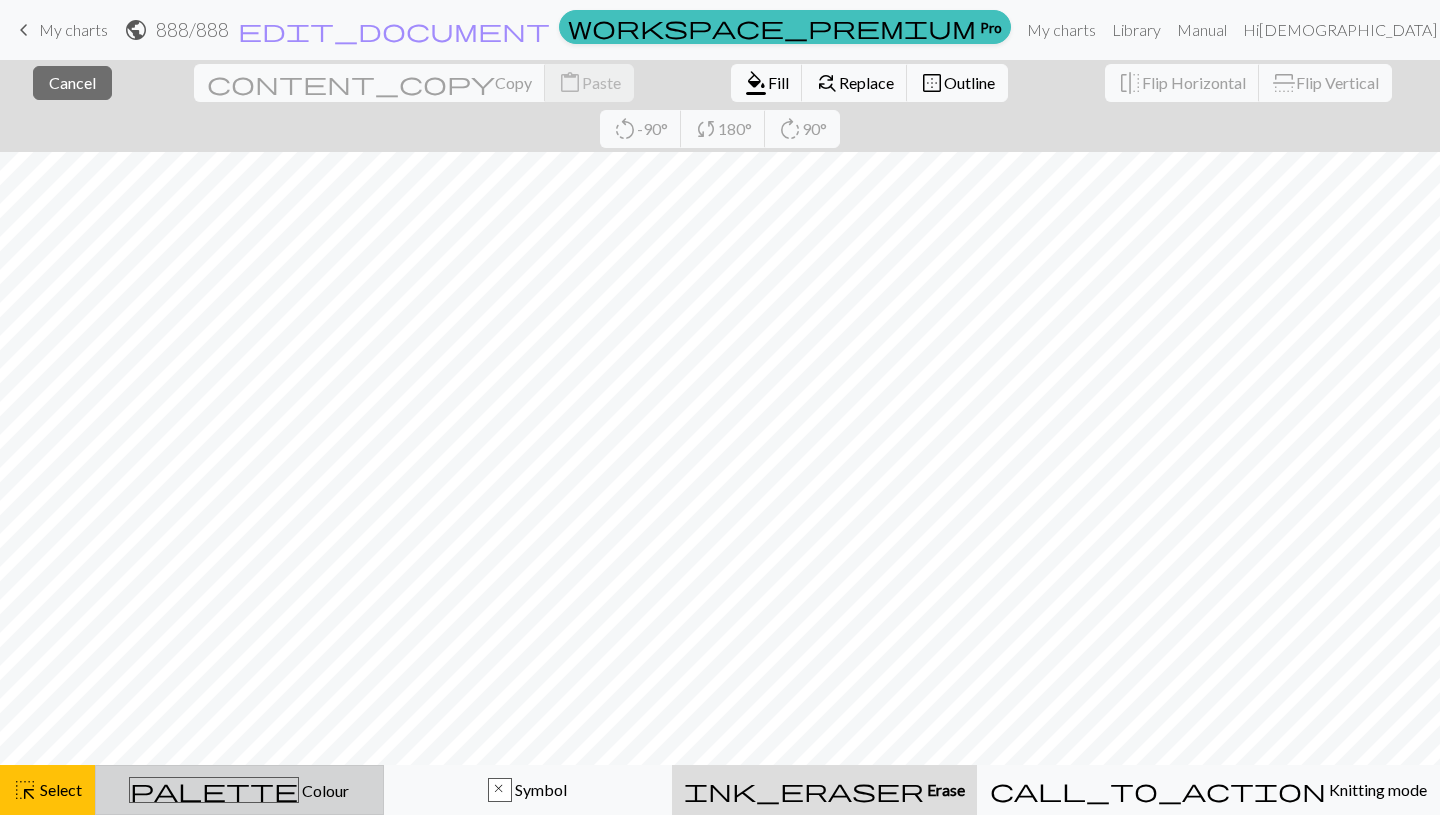 click on "Colour" at bounding box center [324, 790] 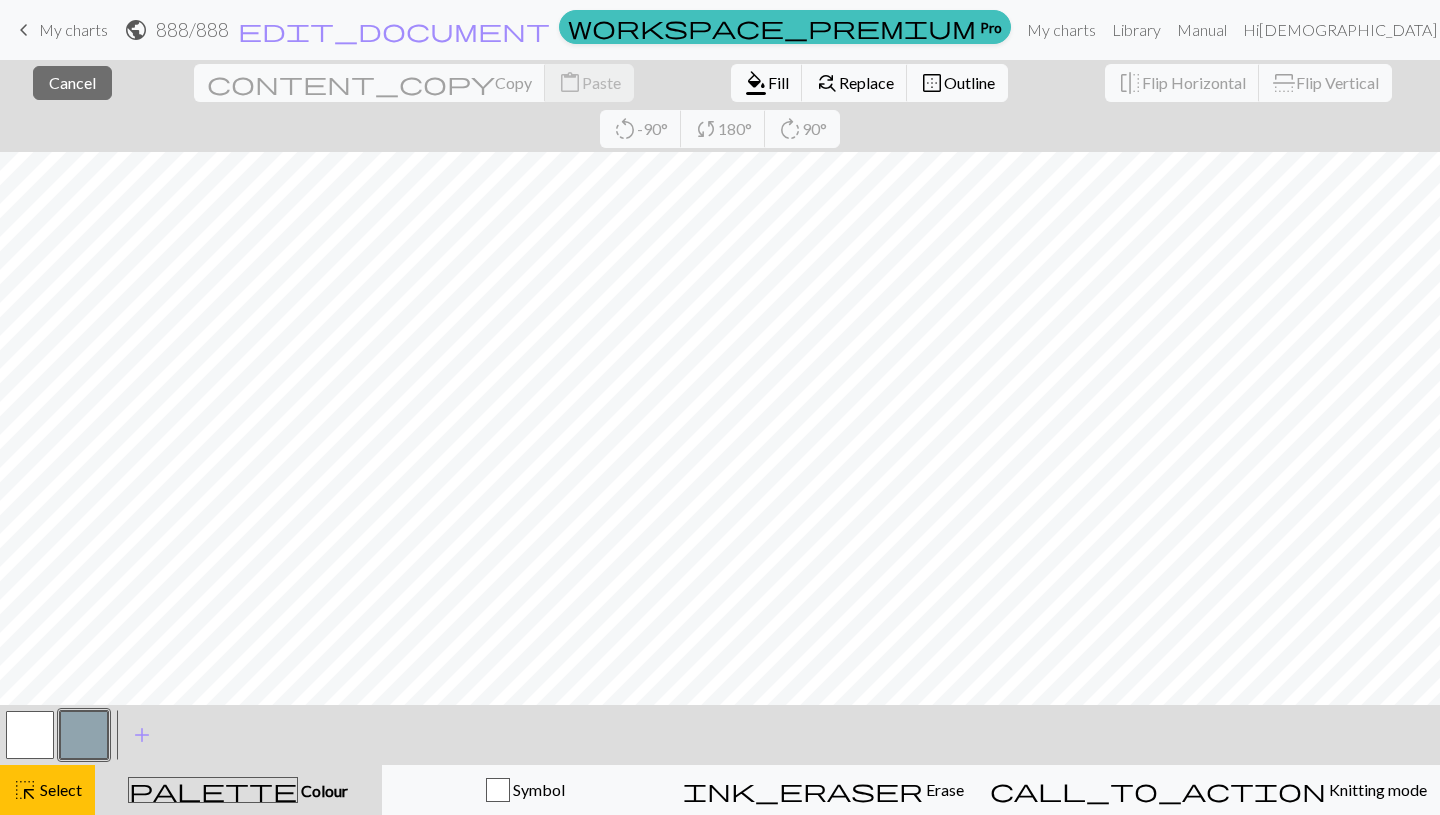click at bounding box center (30, 735) 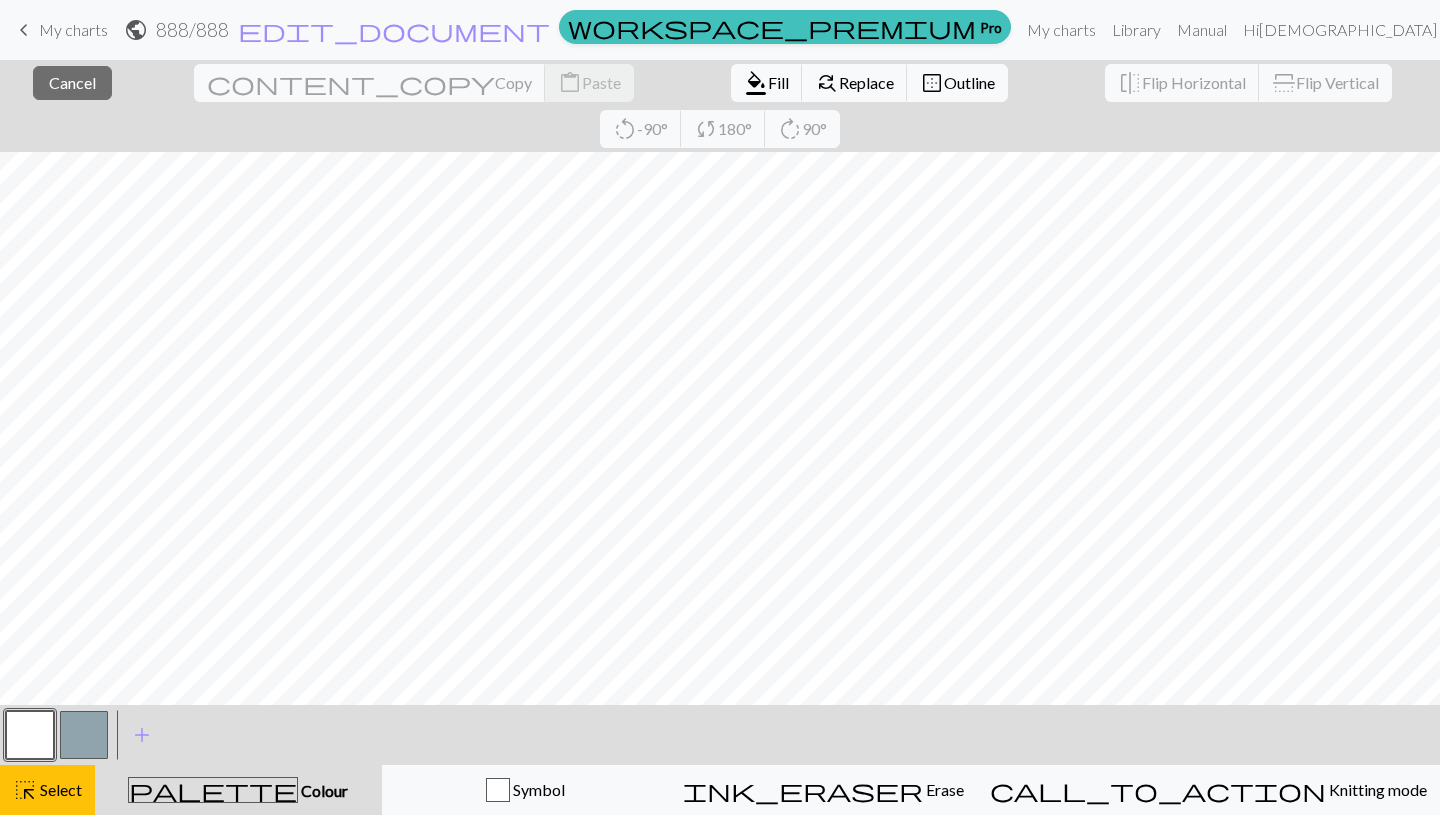 click at bounding box center (30, 735) 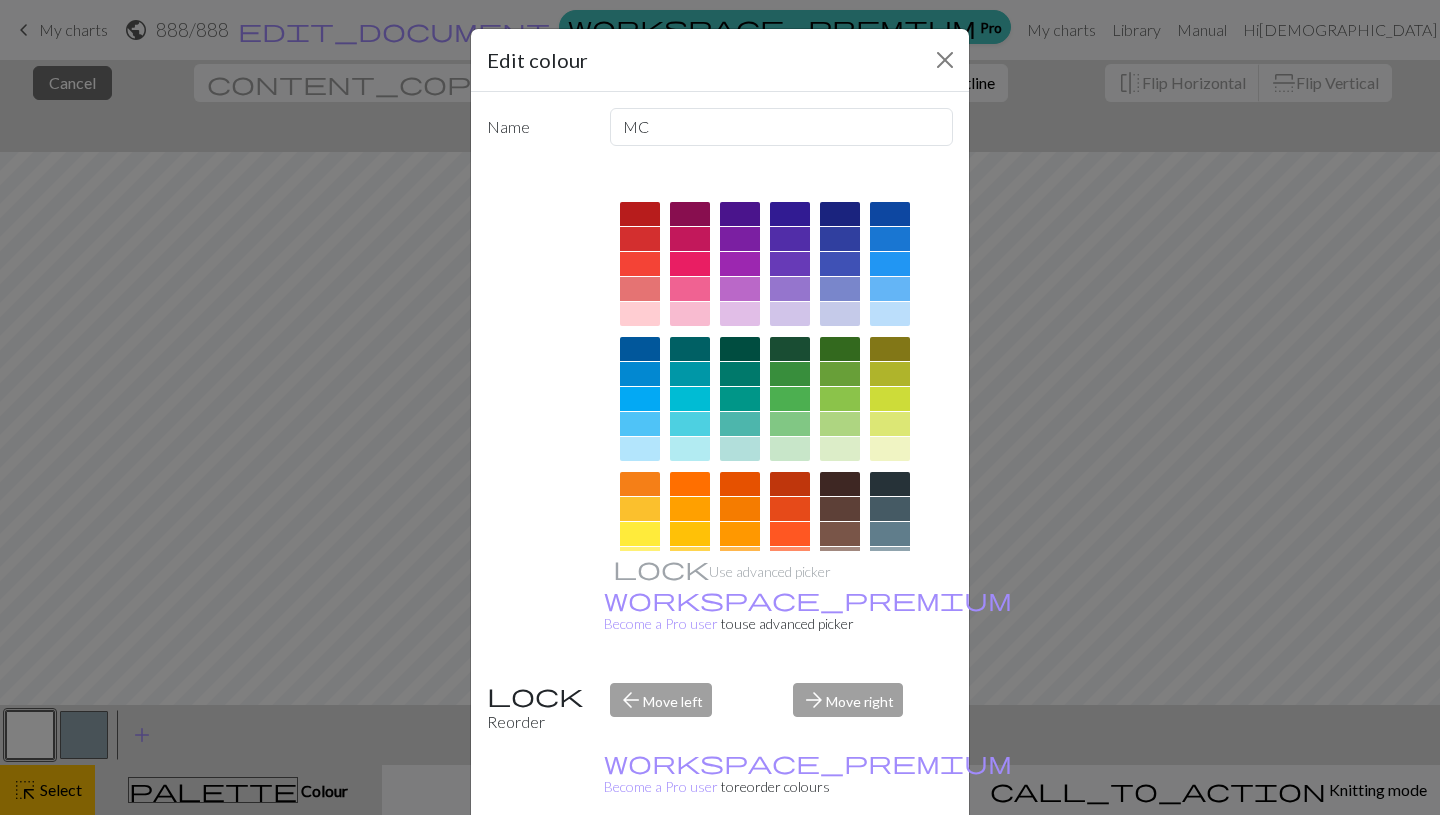click on "Done" at bounding box center [840, 866] 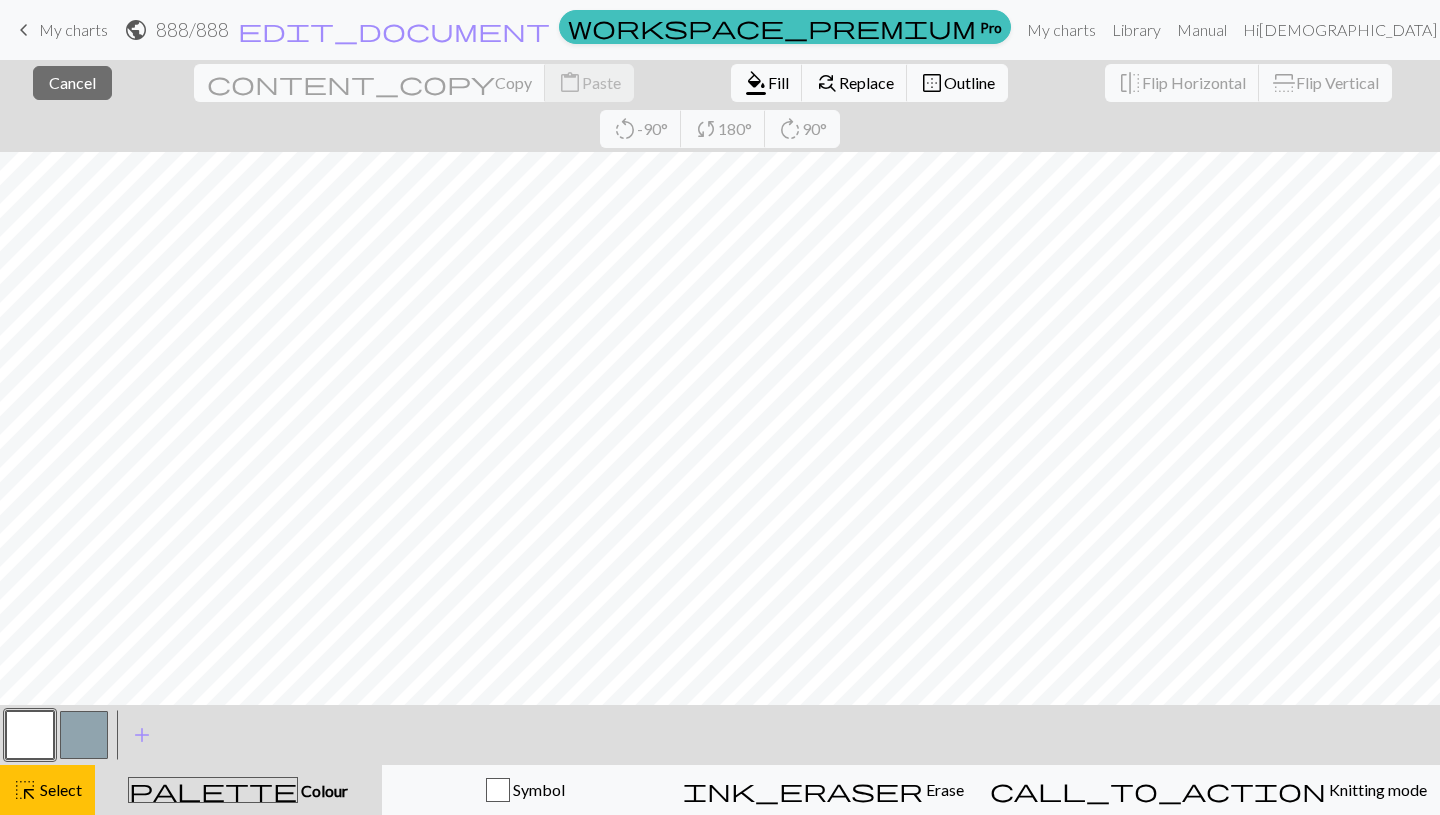 click at bounding box center (30, 735) 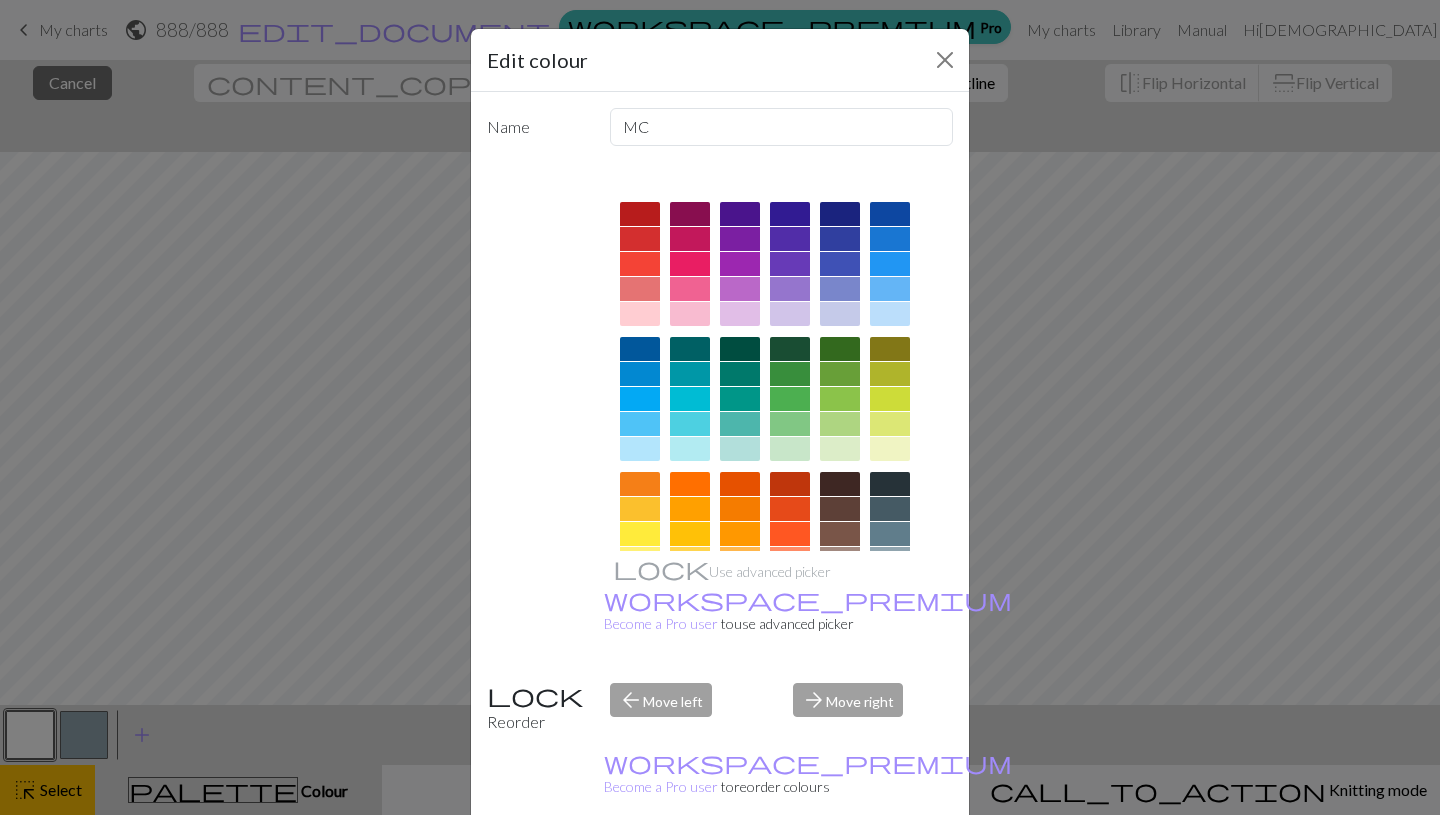 click on "Done" at bounding box center [840, 866] 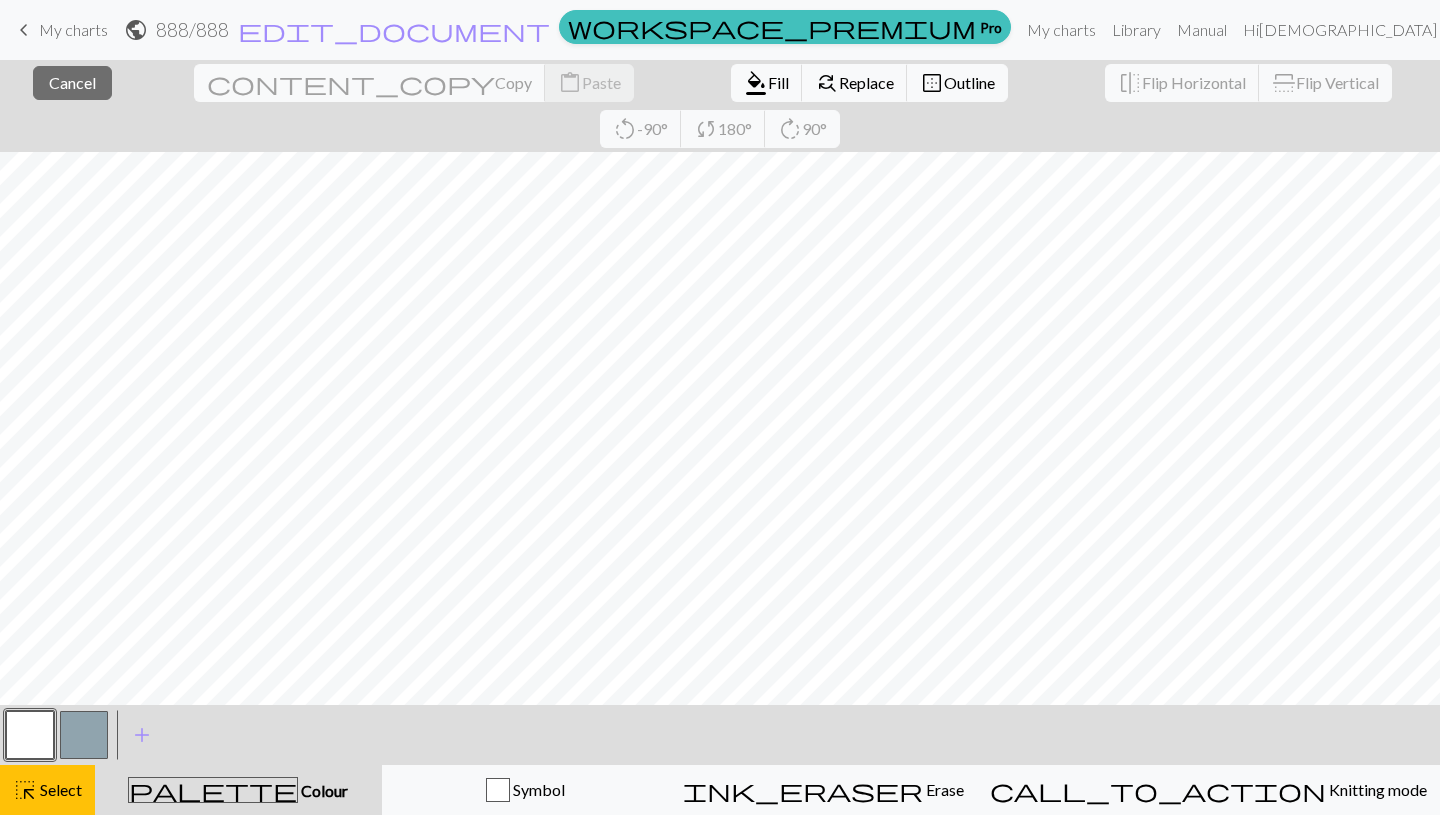 click at bounding box center (30, 735) 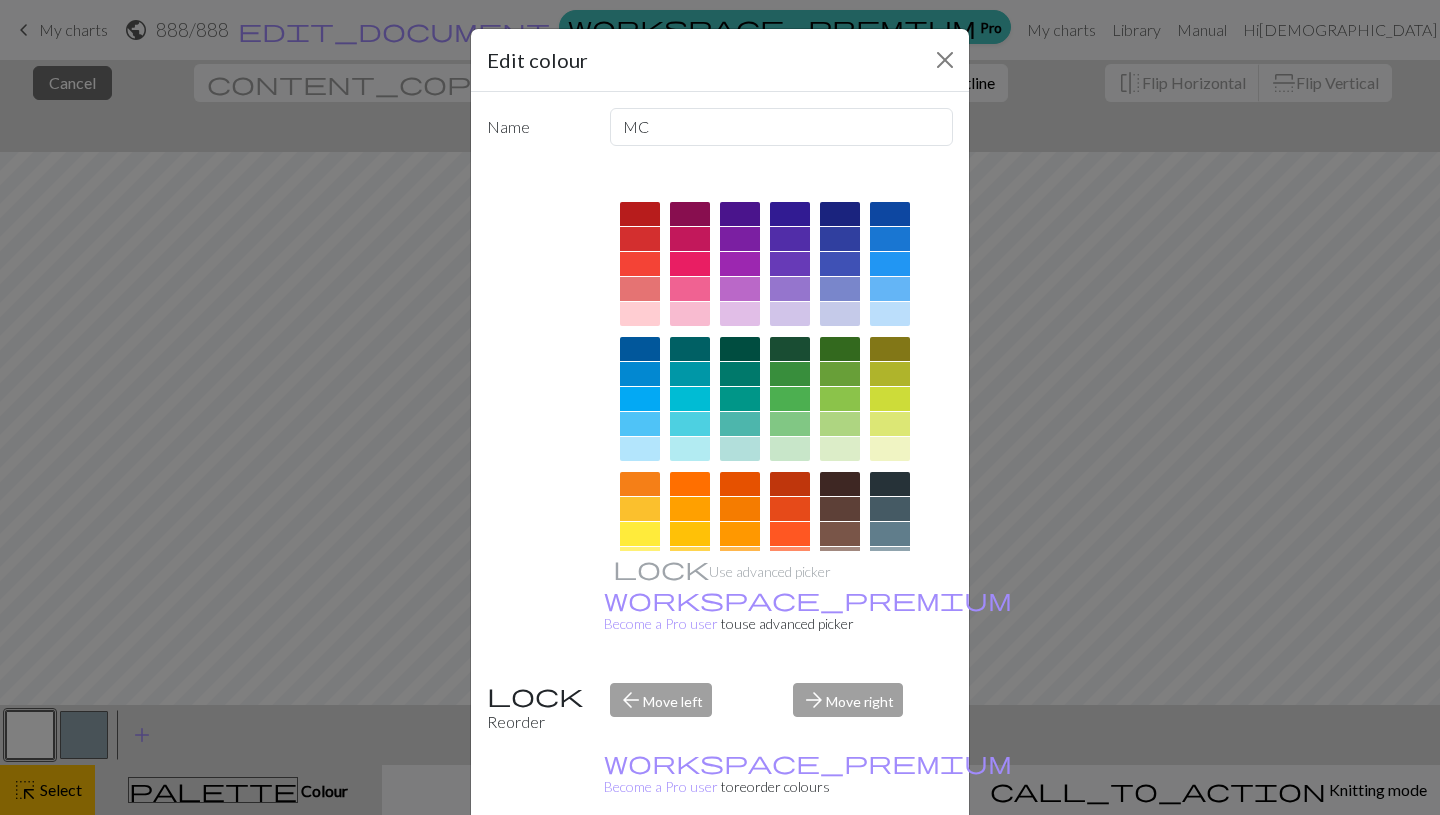 scroll, scrollTop: 50, scrollLeft: 0, axis: vertical 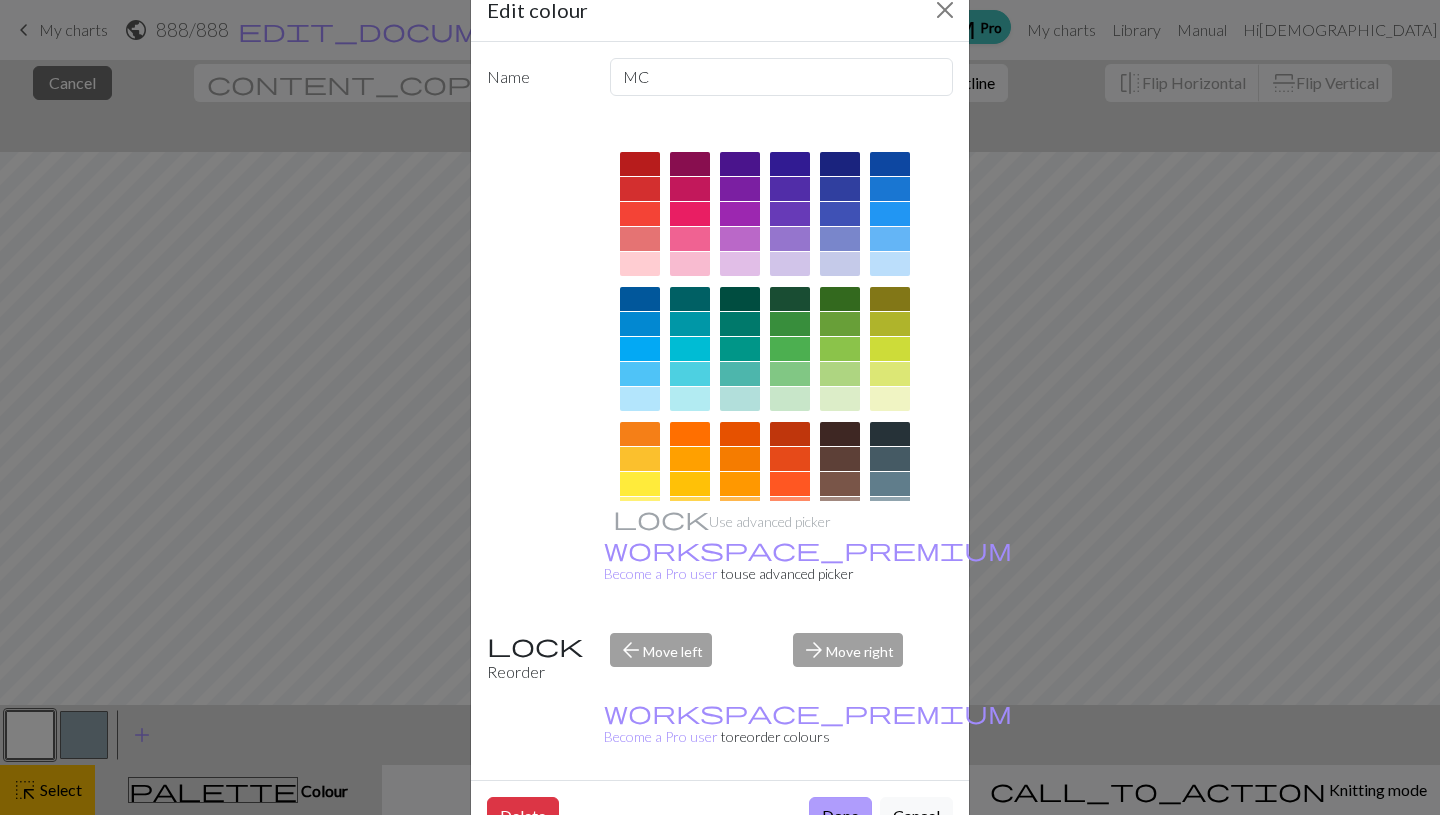 click on "Done" at bounding box center [840, 816] 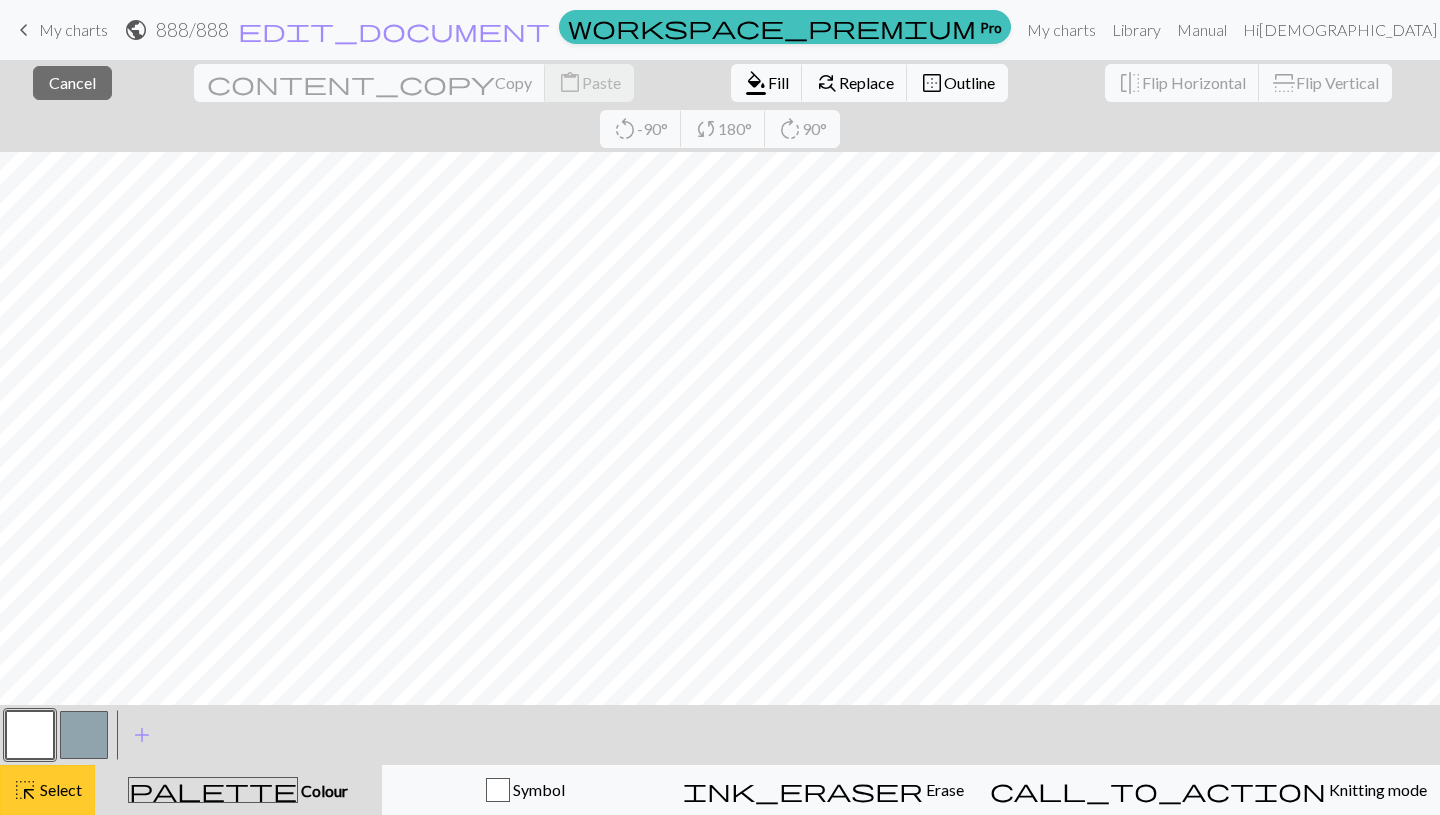 click on "Select" at bounding box center [59, 789] 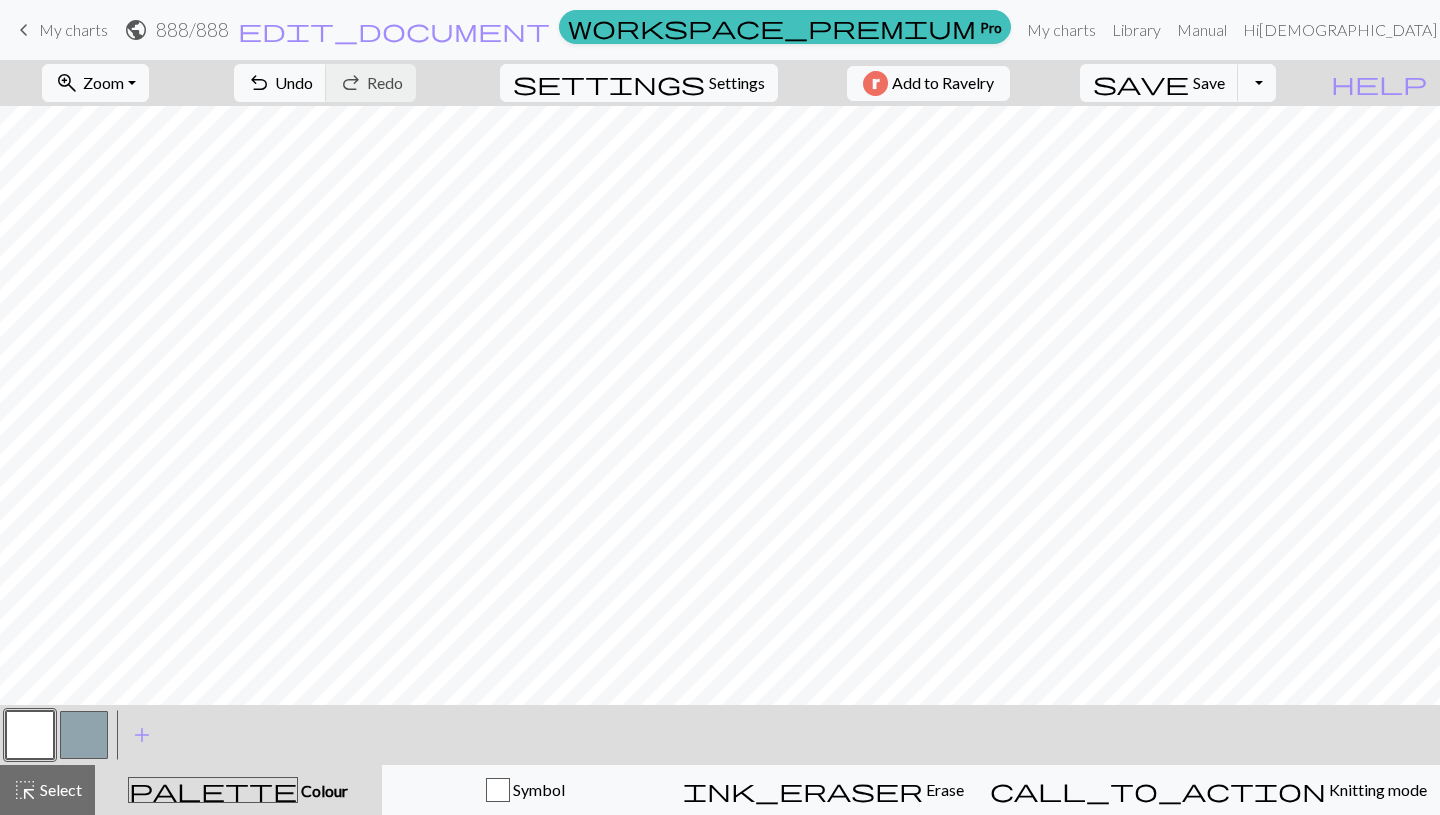 click on "< > add Add a  colour" at bounding box center [720, 735] 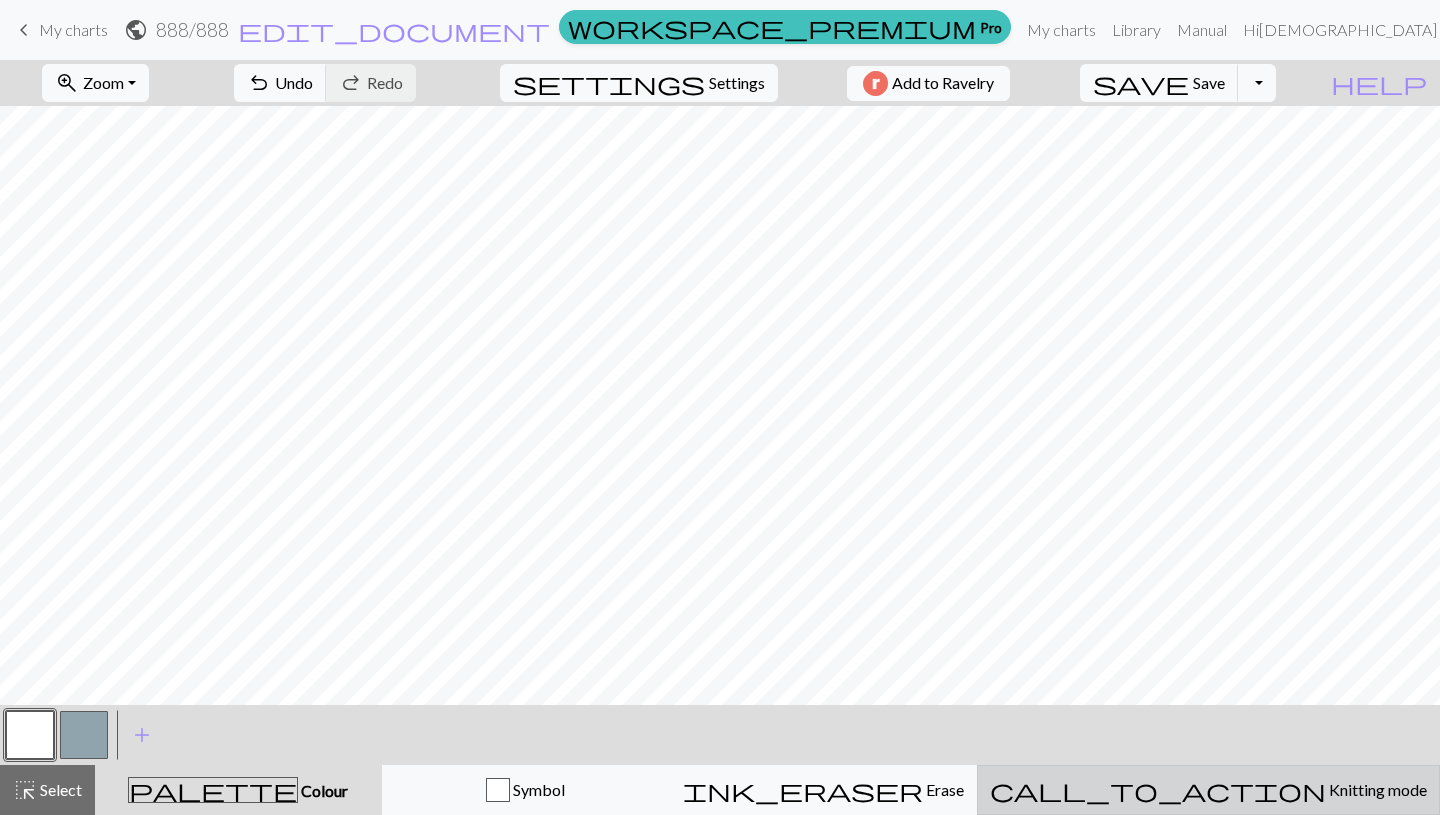 click on "Knitting mode" at bounding box center [1376, 789] 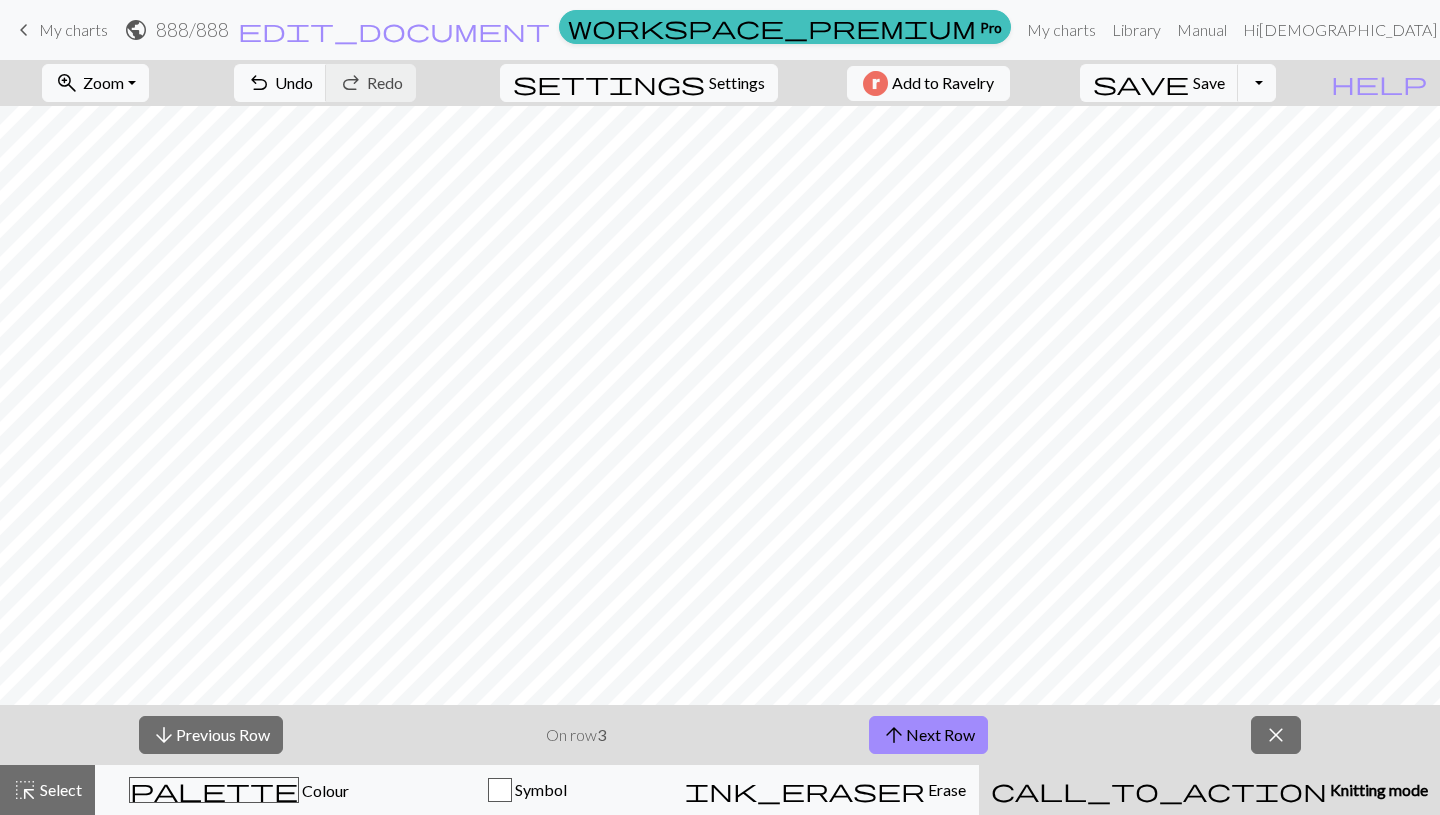 type 